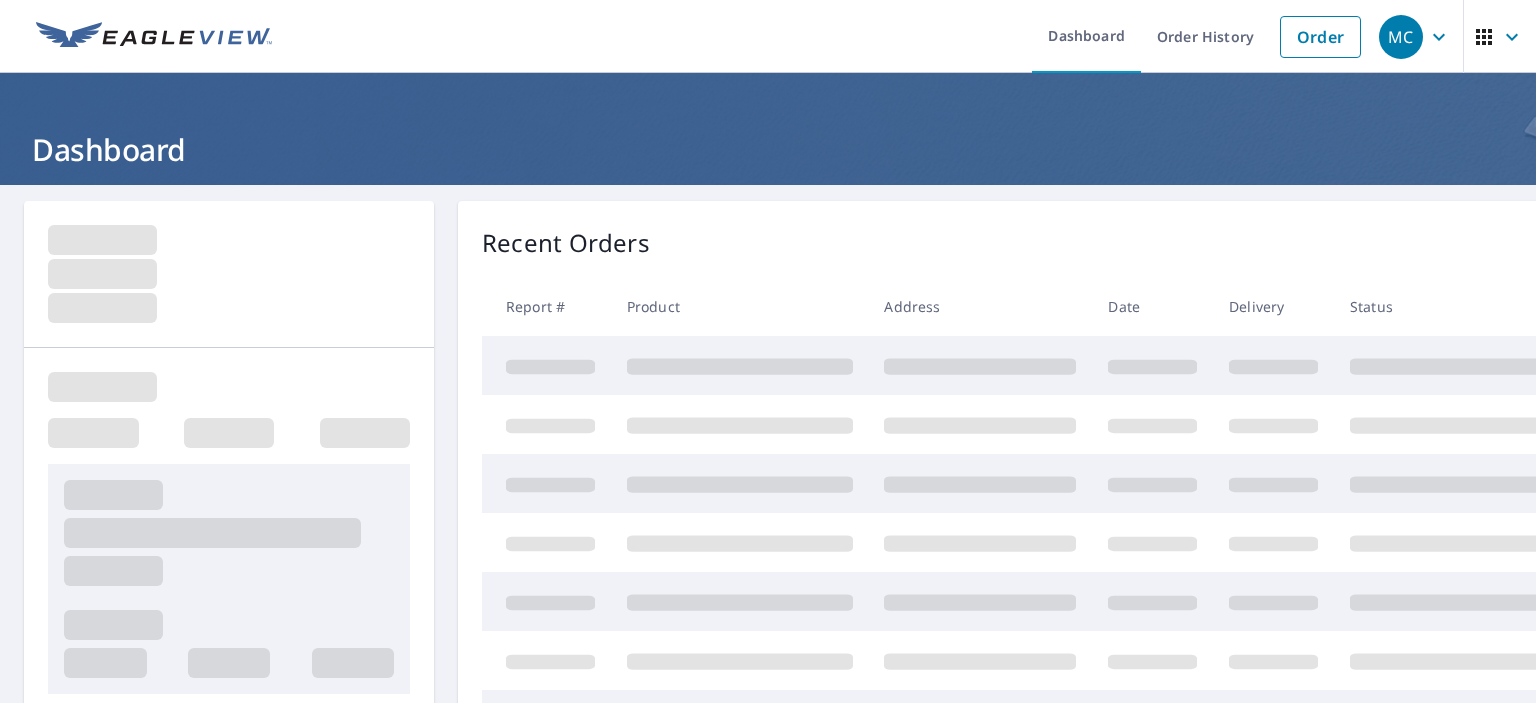 scroll, scrollTop: 0, scrollLeft: 0, axis: both 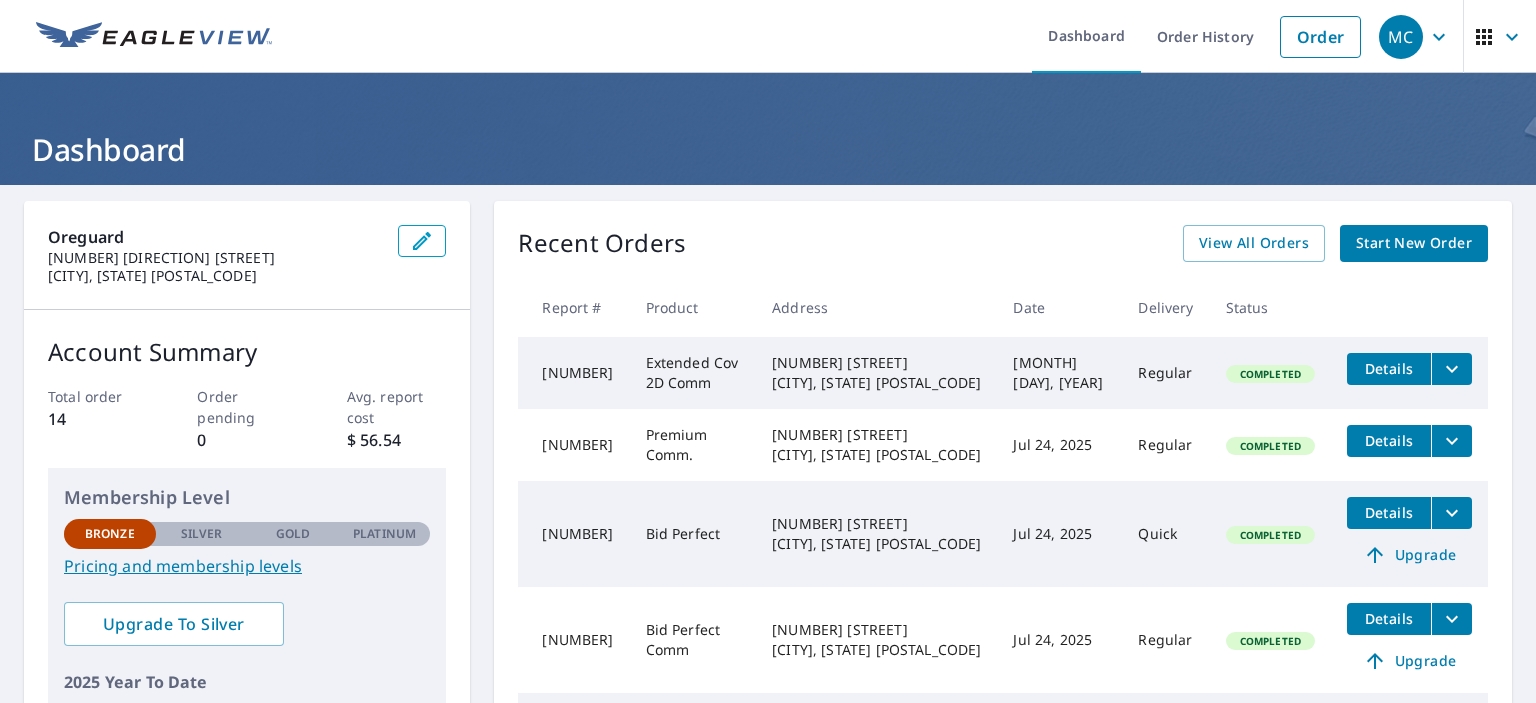 click on "Start New Order" at bounding box center [1414, 243] 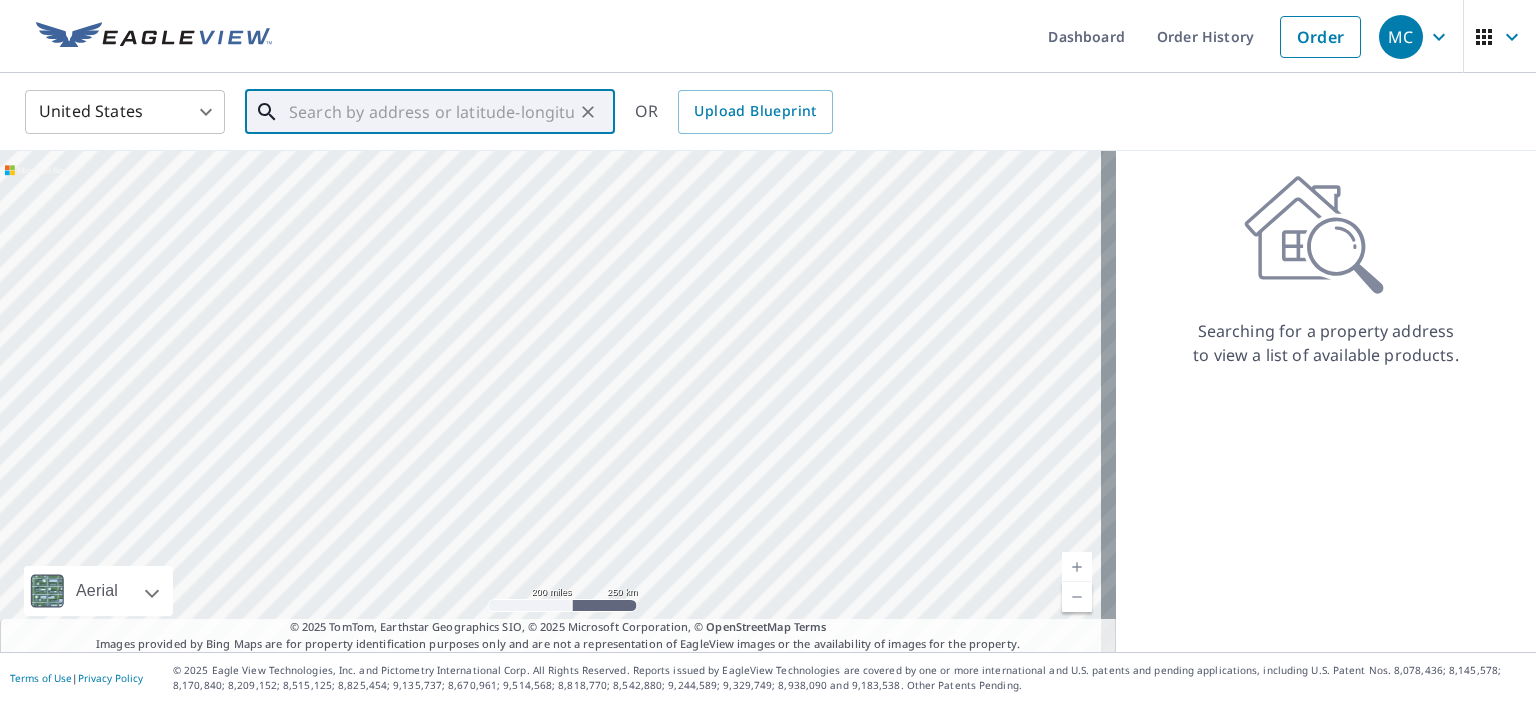 click at bounding box center [431, 112] 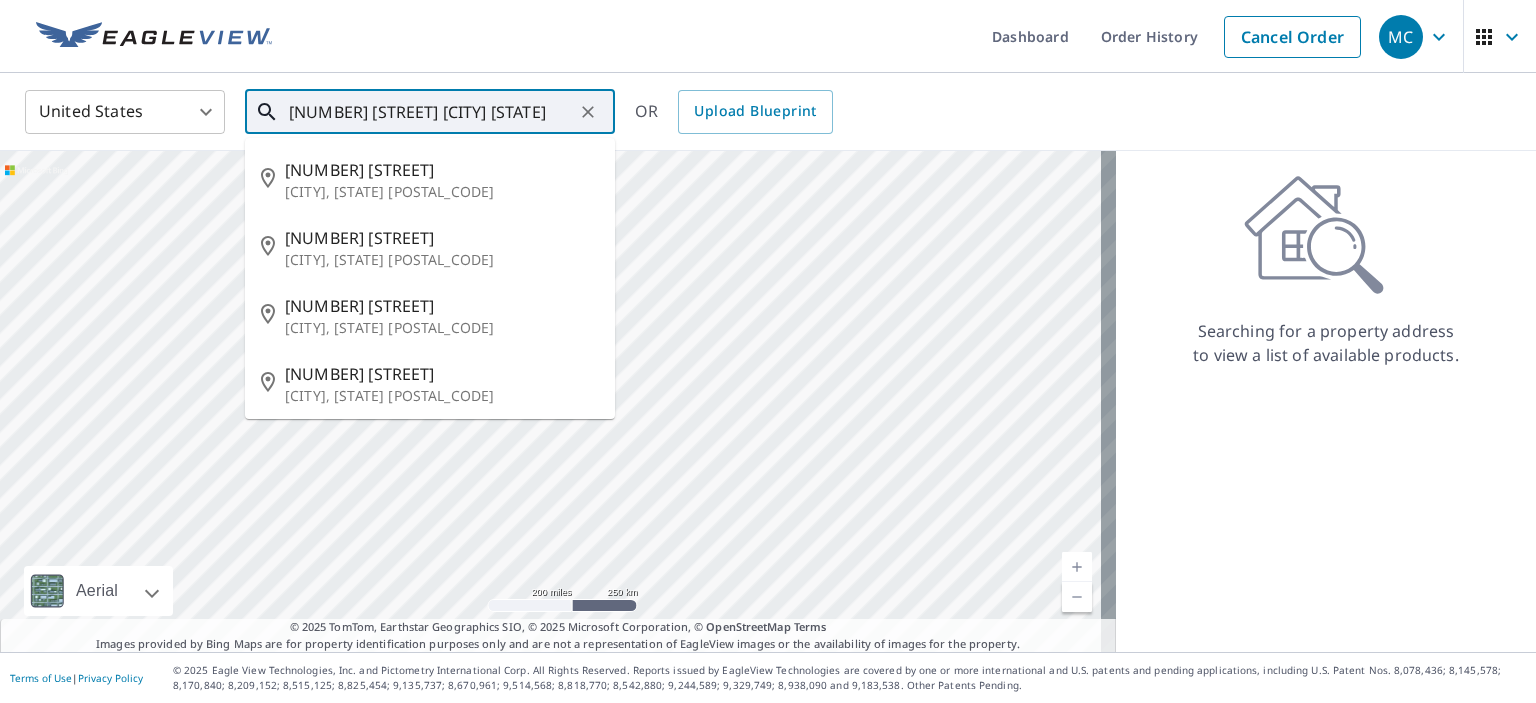 type on "3230 washburn way klamath falls or" 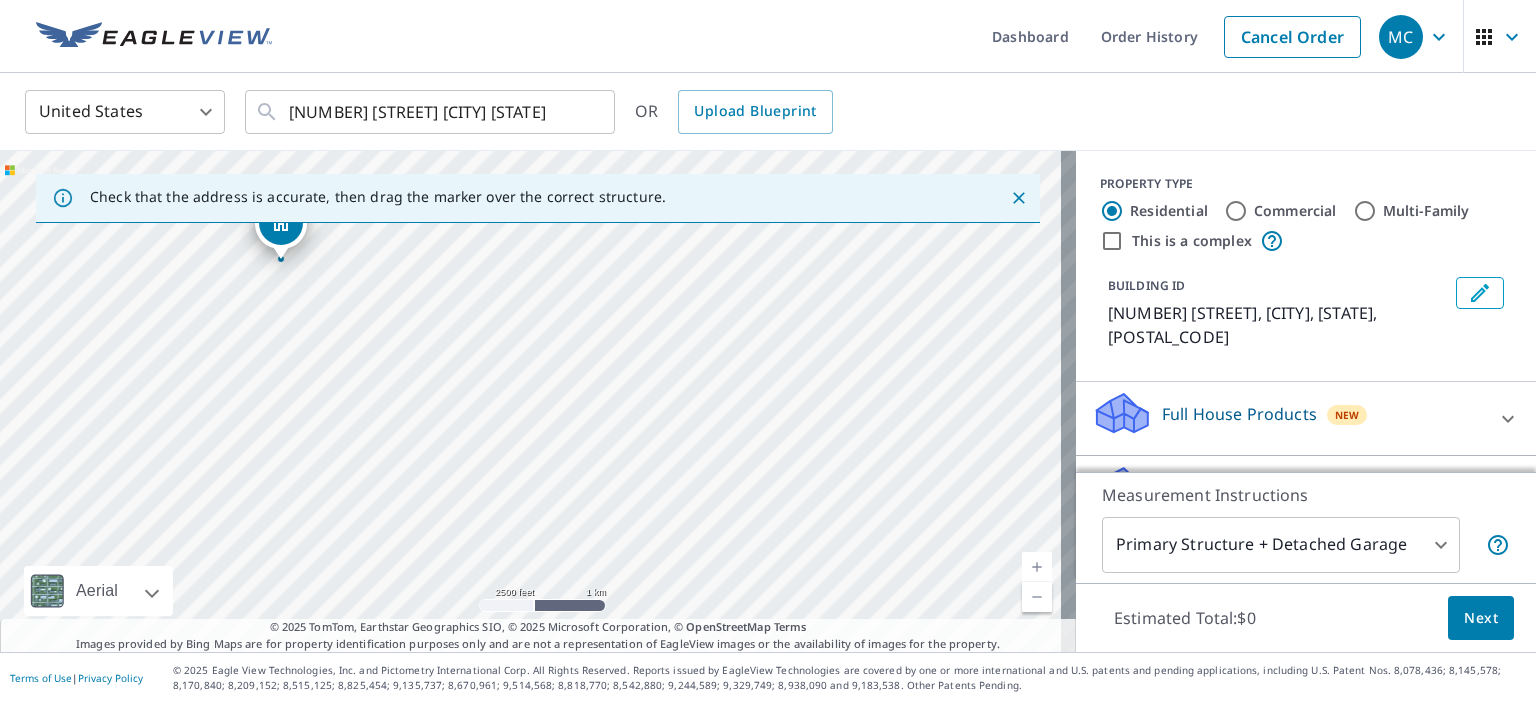 drag, startPoint x: 596, startPoint y: 493, endPoint x: 438, endPoint y: 352, distance: 211.76639 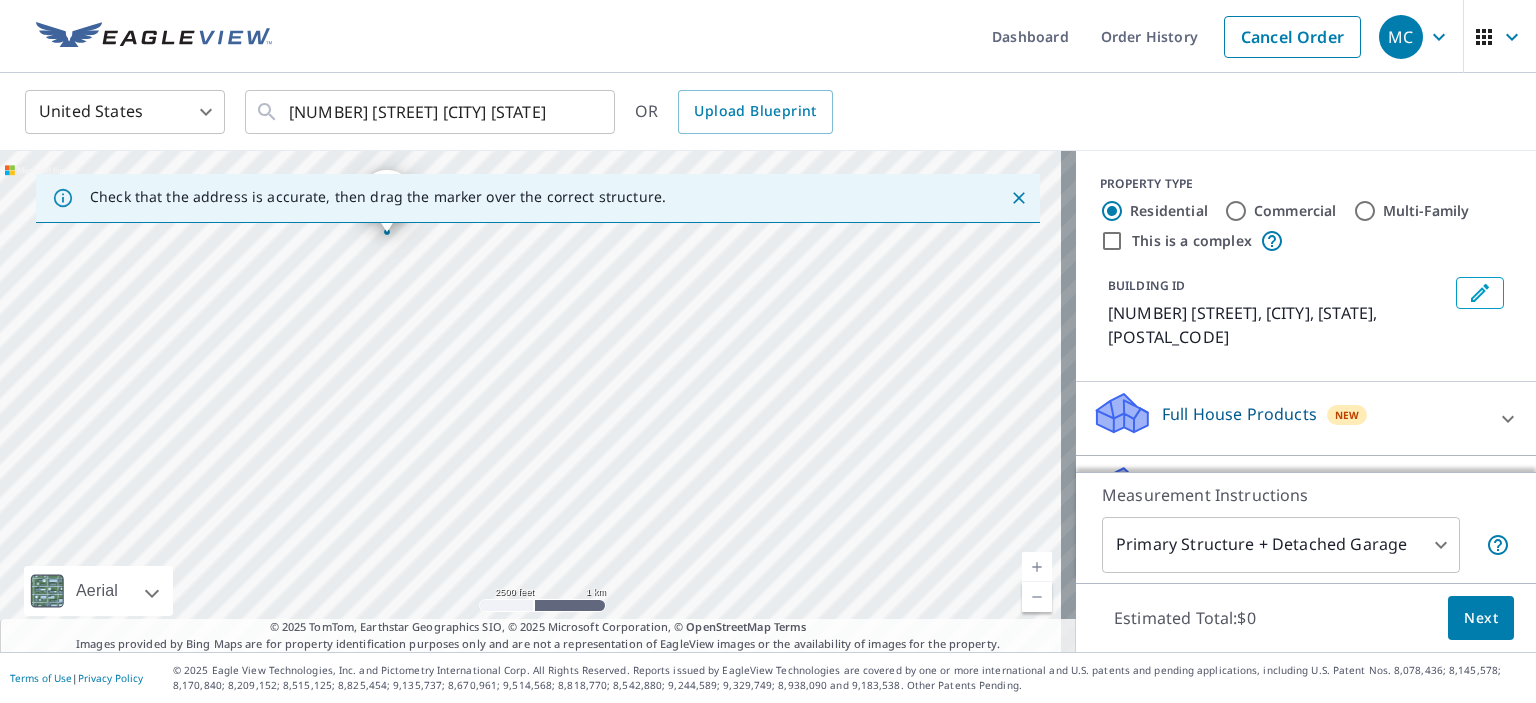 drag, startPoint x: 536, startPoint y: 486, endPoint x: 644, endPoint y: 459, distance: 111.32385 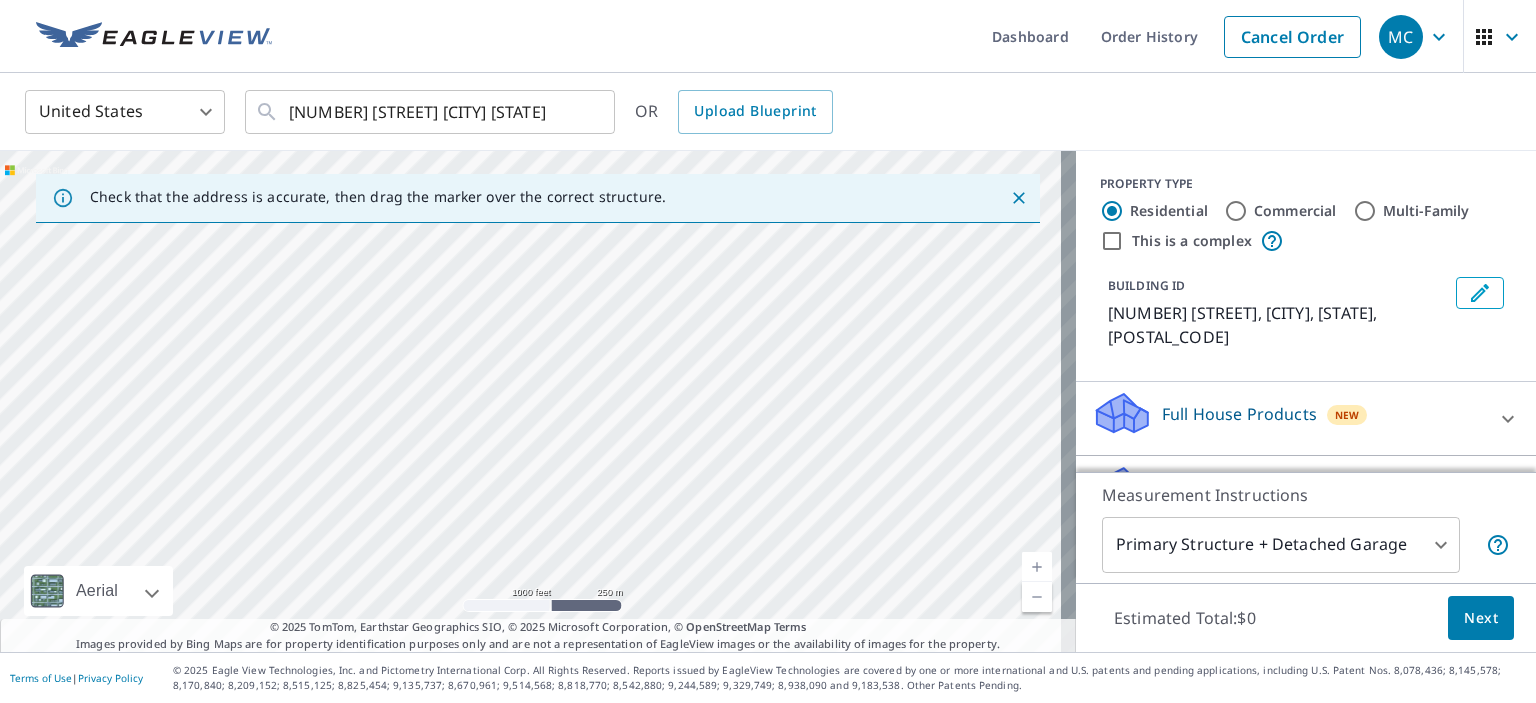 drag, startPoint x: 290, startPoint y: 447, endPoint x: 653, endPoint y: 411, distance: 364.78076 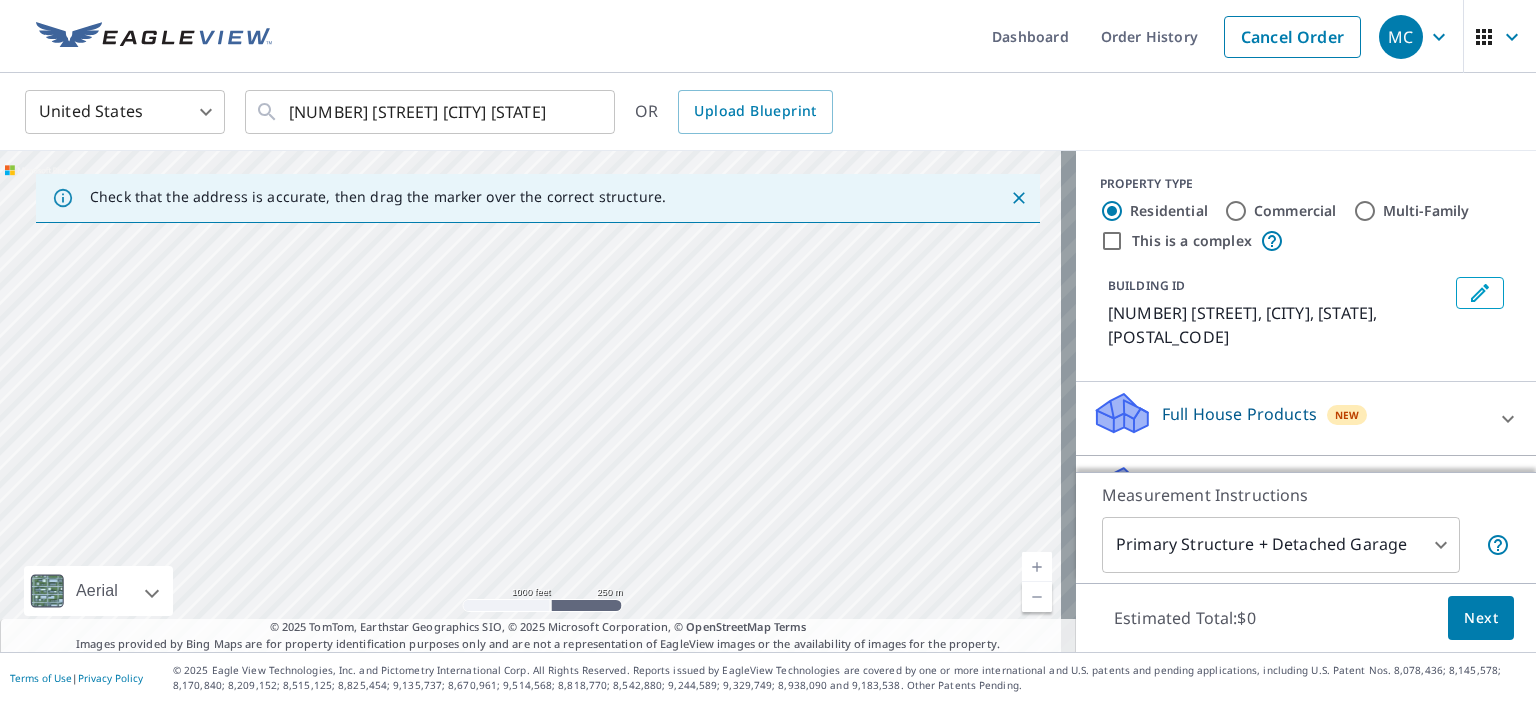 drag, startPoint x: 408, startPoint y: 310, endPoint x: 600, endPoint y: 614, distance: 359.55527 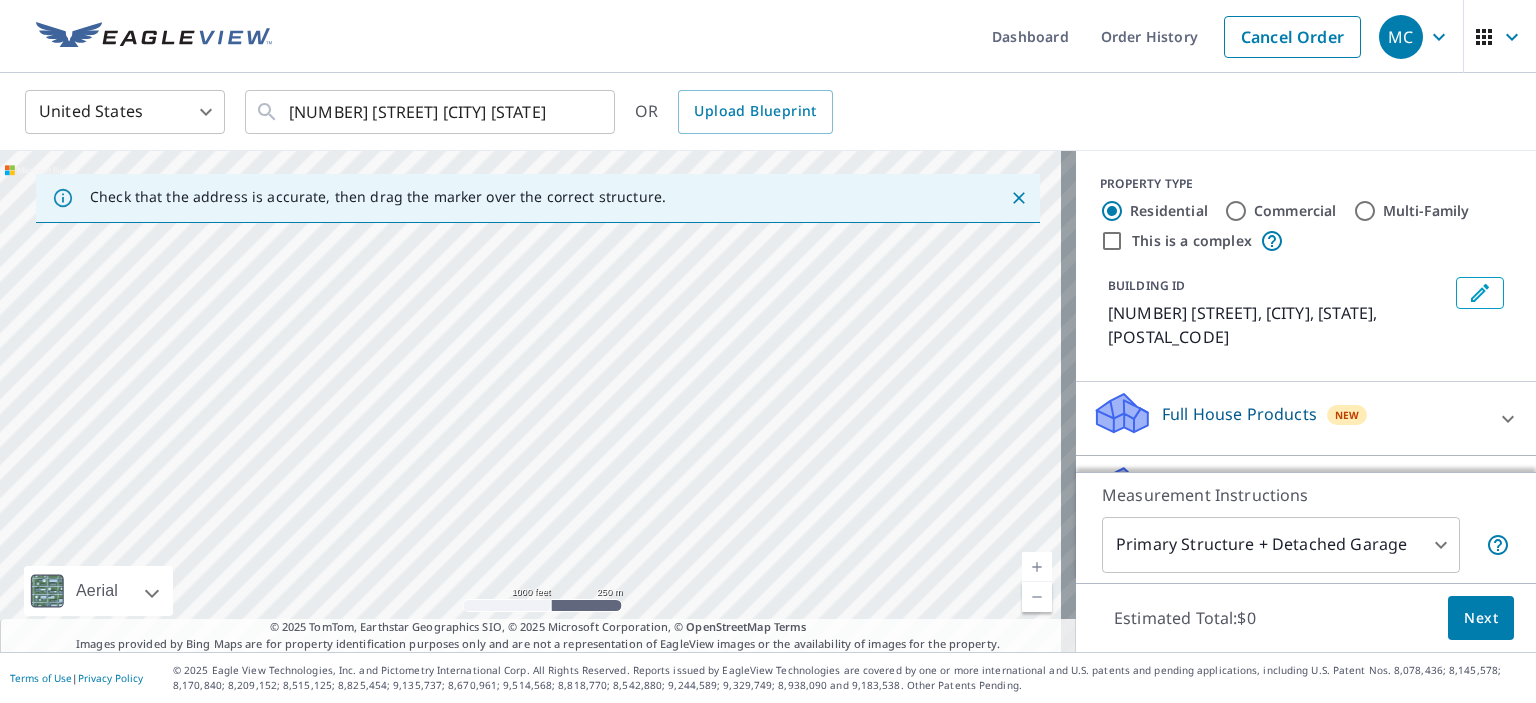 drag, startPoint x: 412, startPoint y: 400, endPoint x: 491, endPoint y: 666, distance: 277.48334 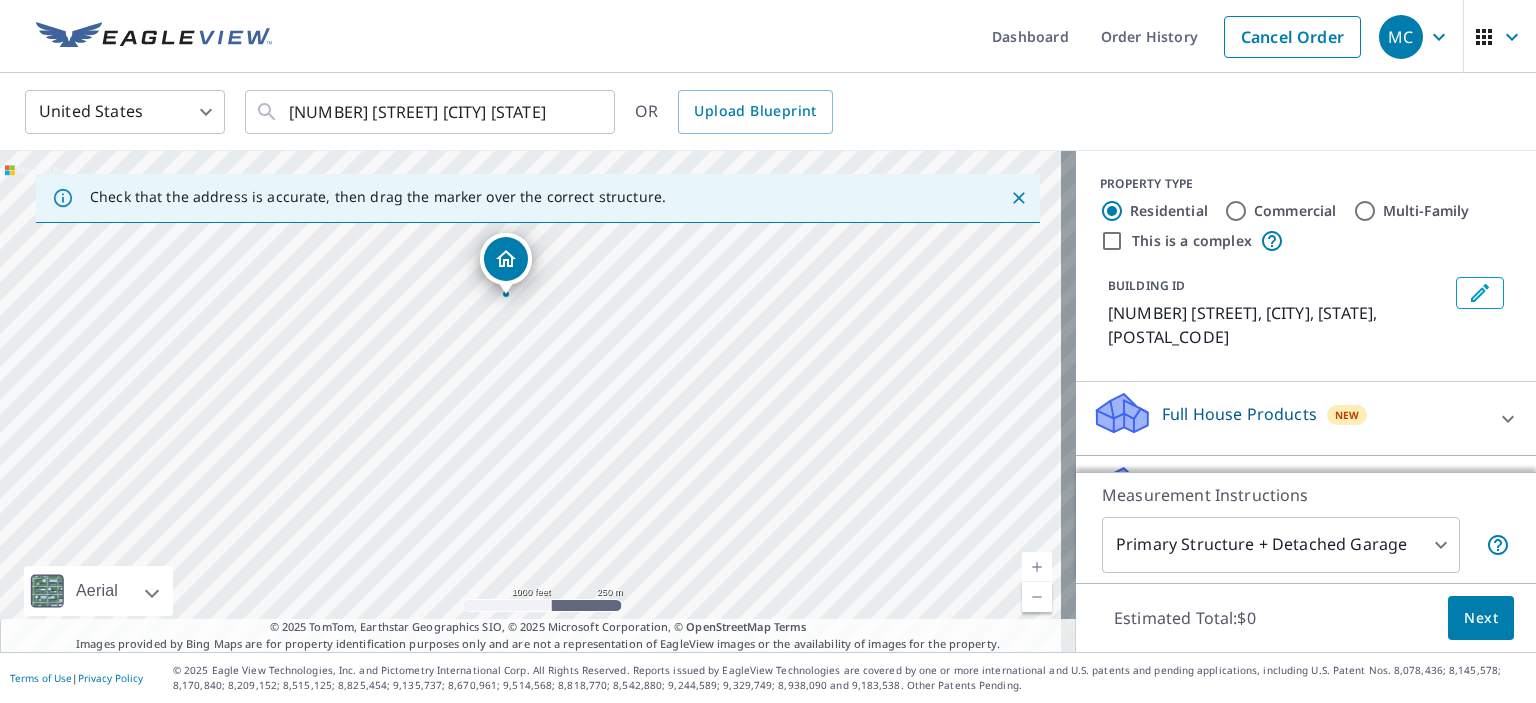 drag, startPoint x: 528, startPoint y: 295, endPoint x: 544, endPoint y: 610, distance: 315.4061 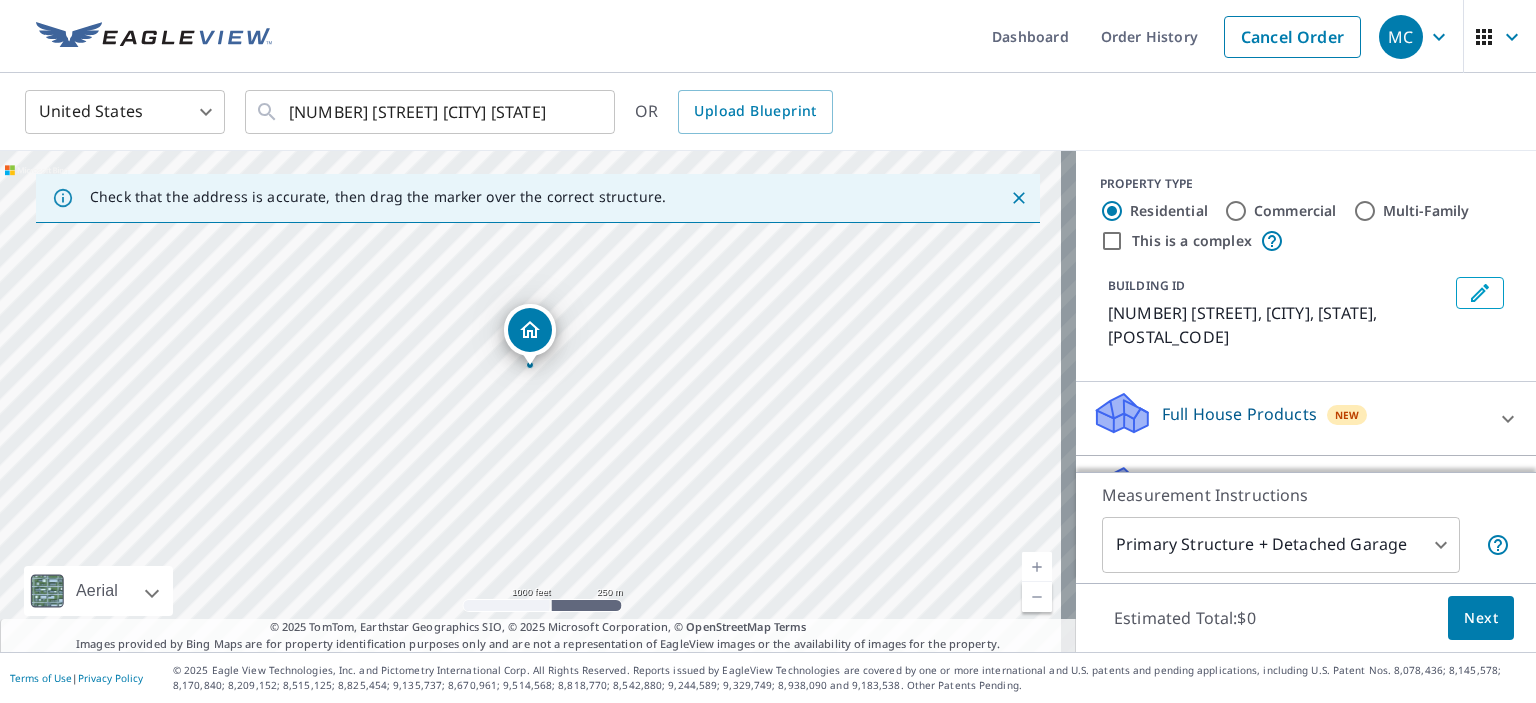 drag, startPoint x: 732, startPoint y: 395, endPoint x: 760, endPoint y: 449, distance: 60.827625 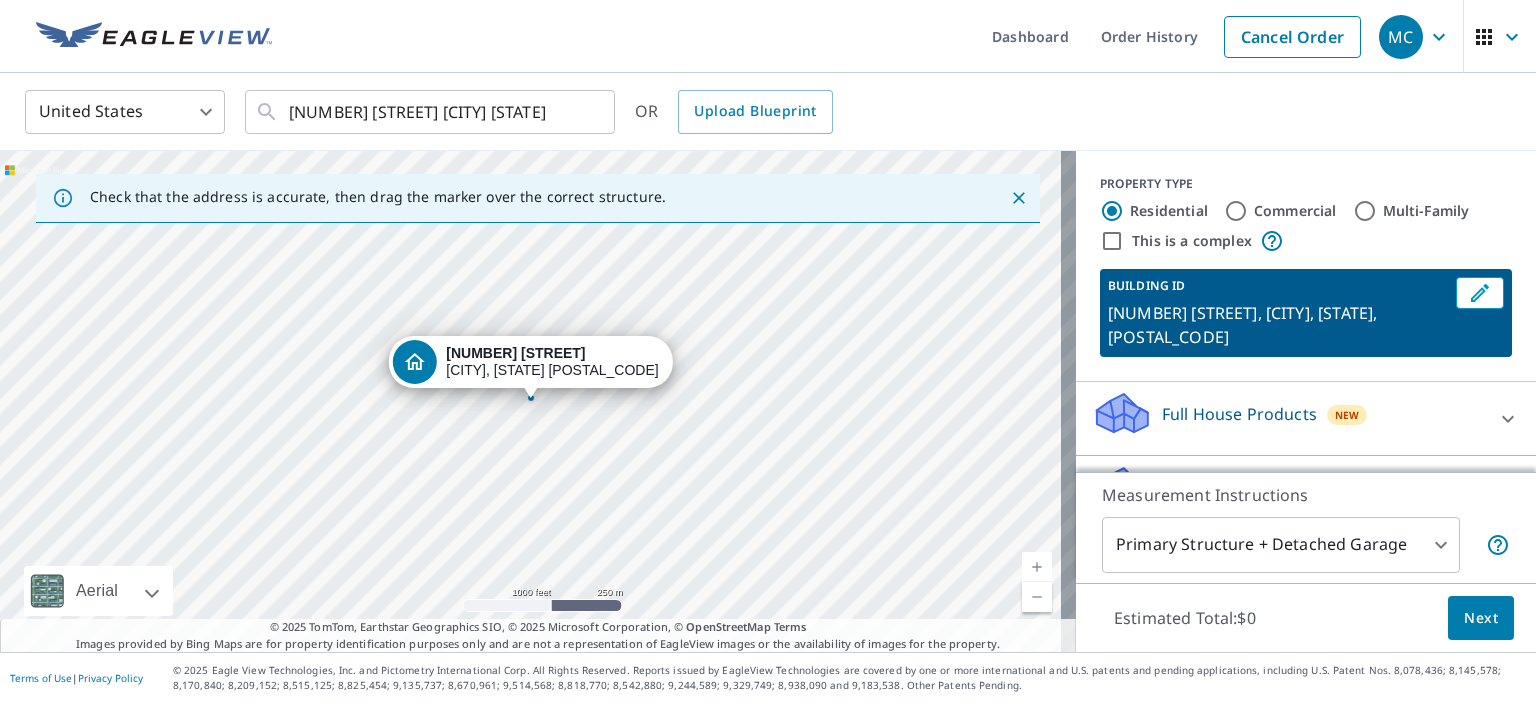 click at bounding box center (1037, 567) 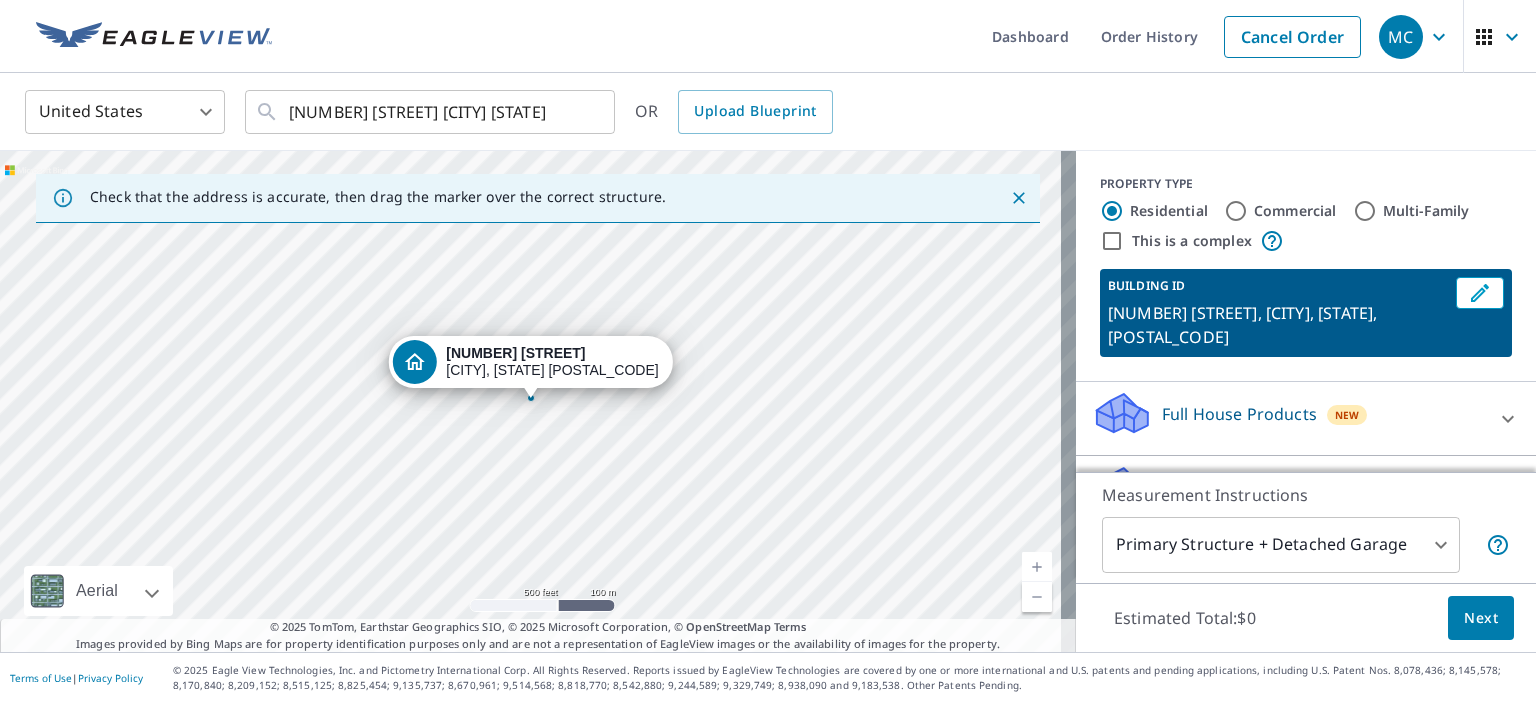 click at bounding box center [1037, 567] 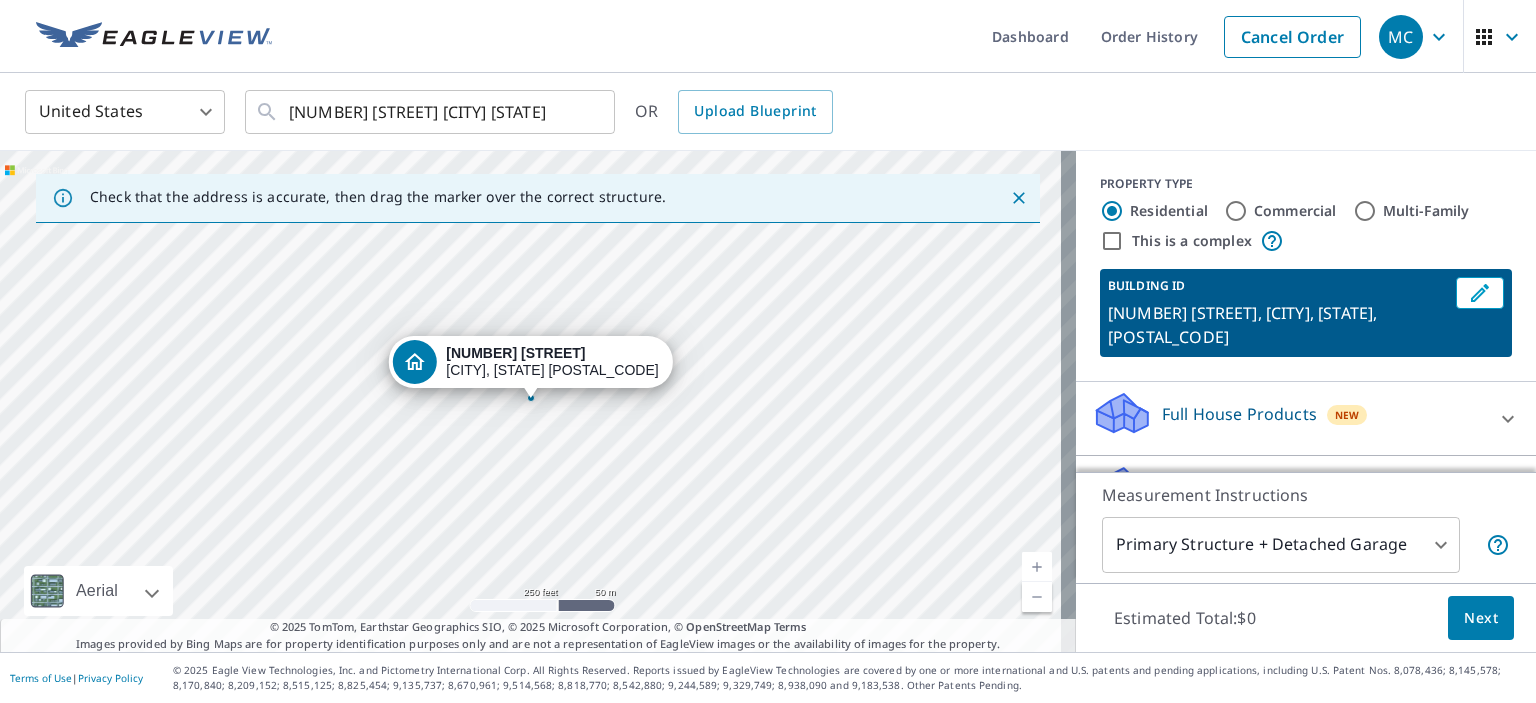 click at bounding box center [1037, 567] 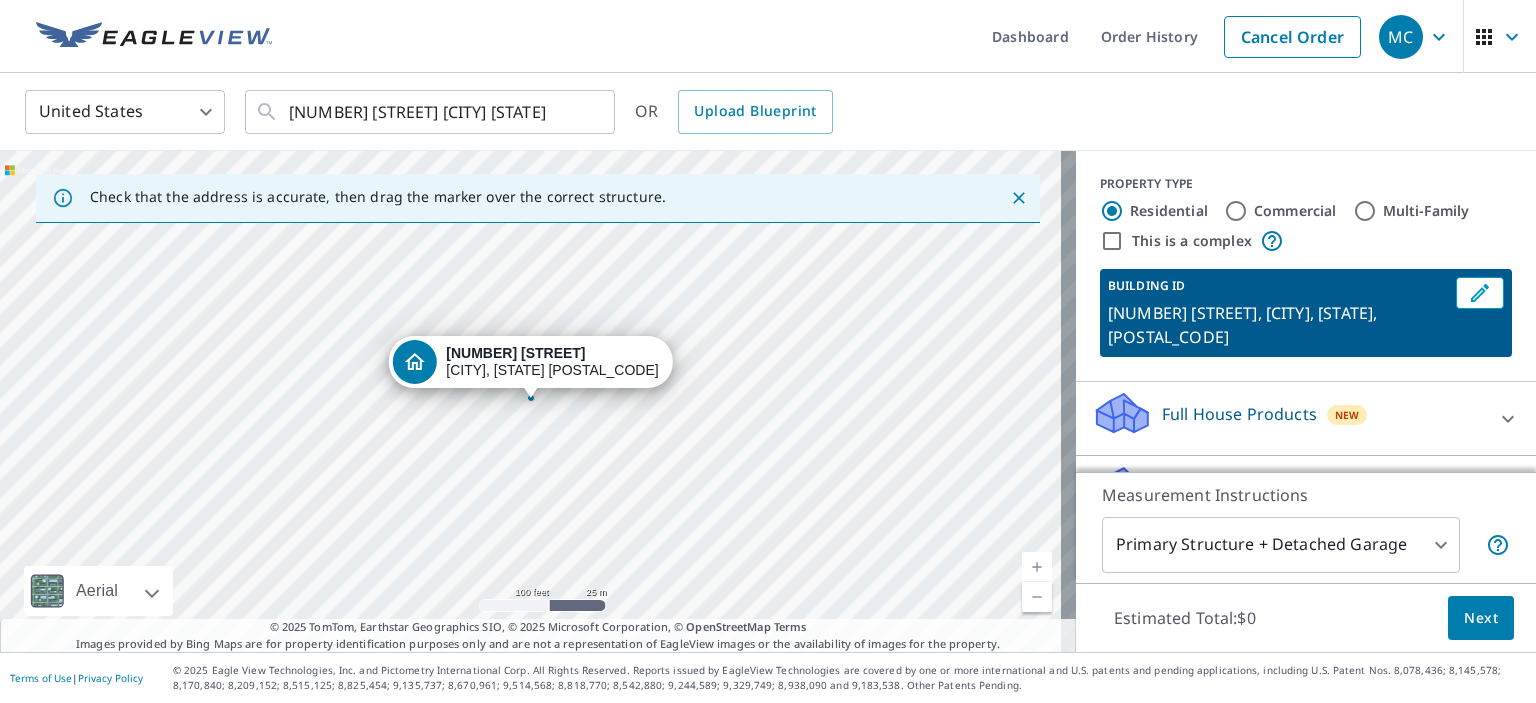 click at bounding box center (1037, 567) 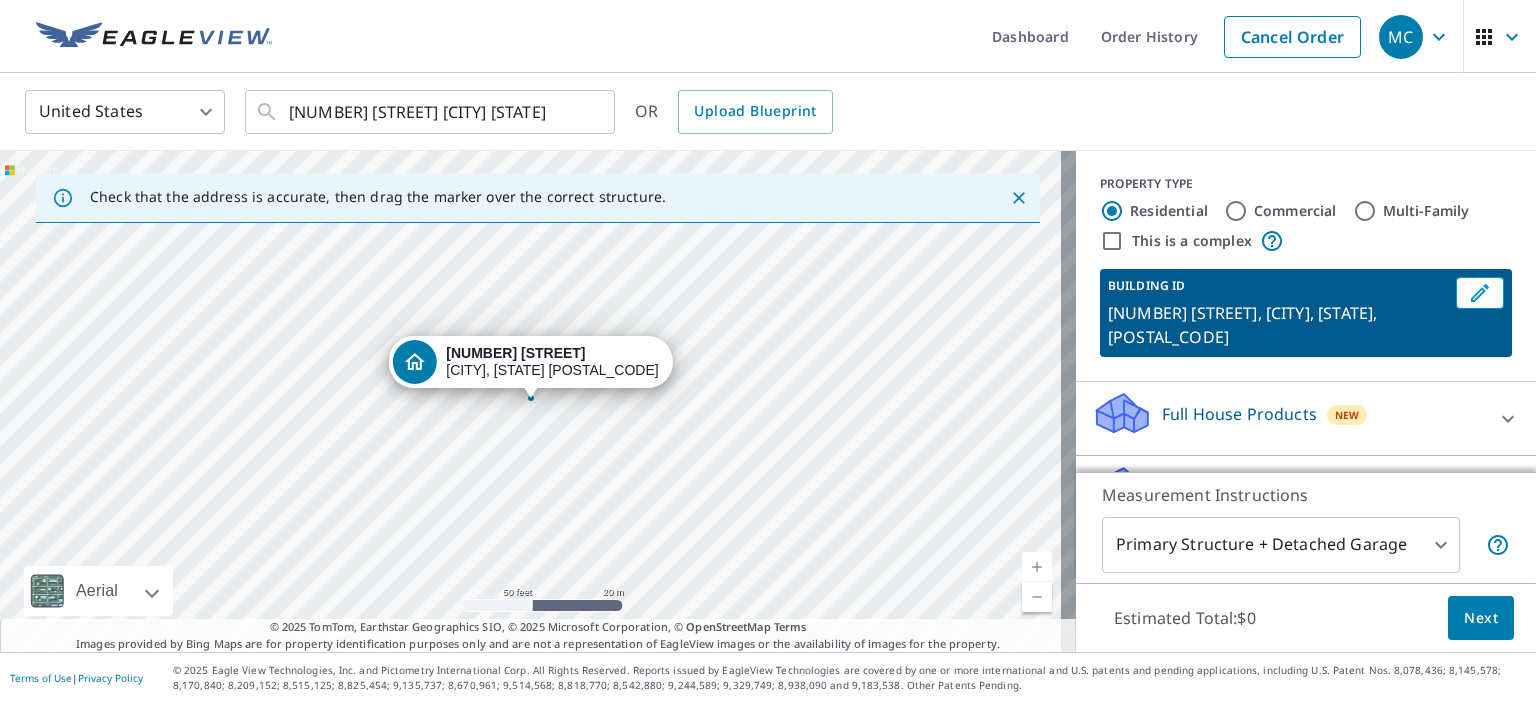 click at bounding box center [1037, 567] 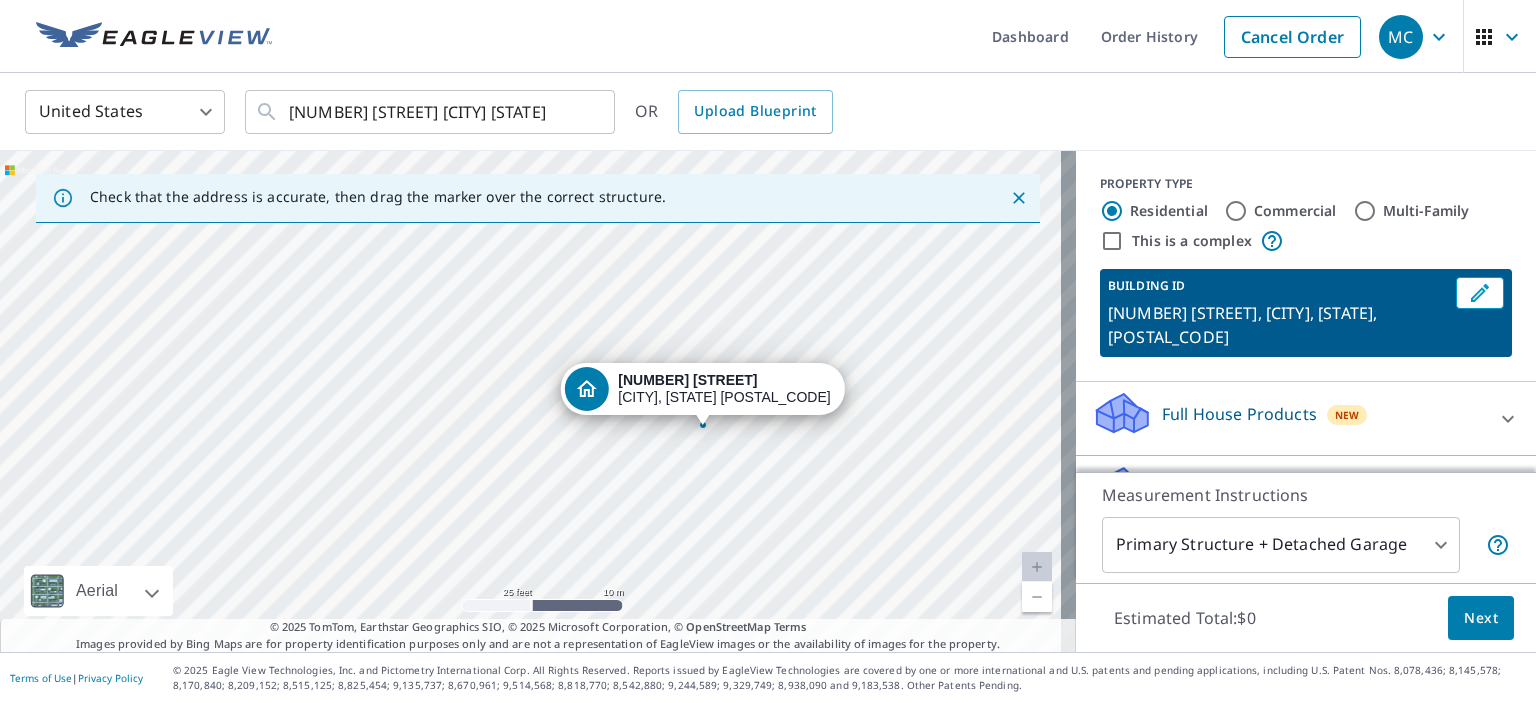 drag, startPoint x: 464, startPoint y: 511, endPoint x: 641, endPoint y: 538, distance: 179.04749 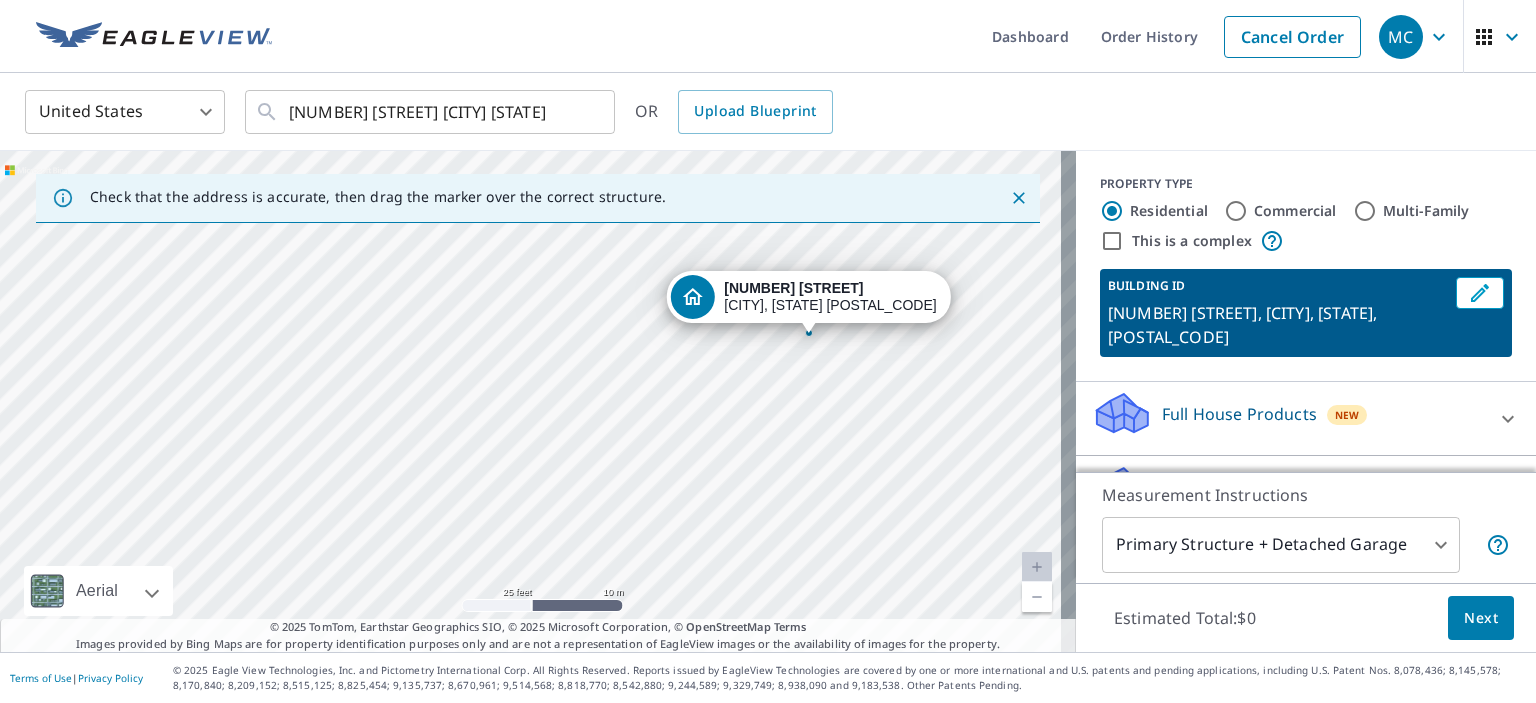 drag, startPoint x: 587, startPoint y: 460, endPoint x: 644, endPoint y: 443, distance: 59.48109 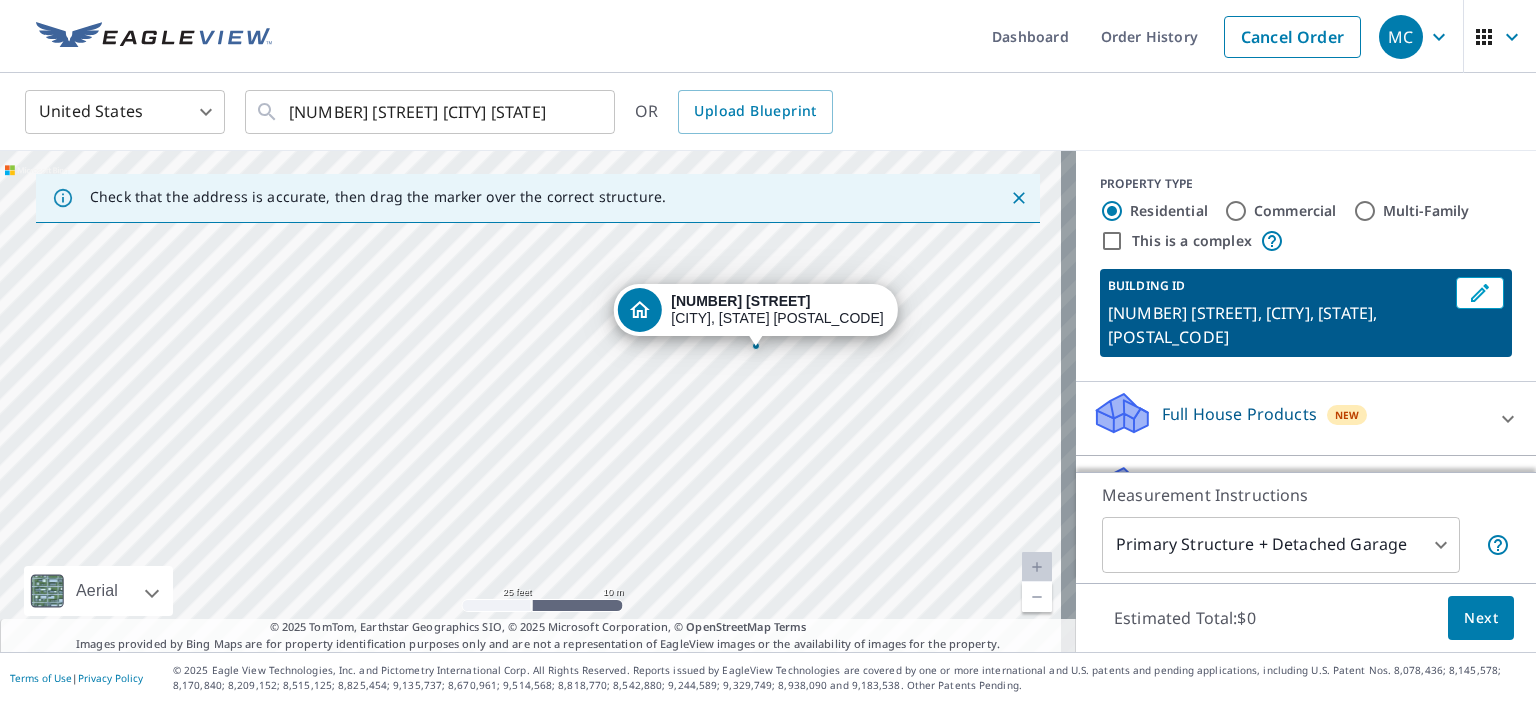 click on "3230 Washburn Way Klamath Falls, OR 97603" at bounding box center [538, 401] 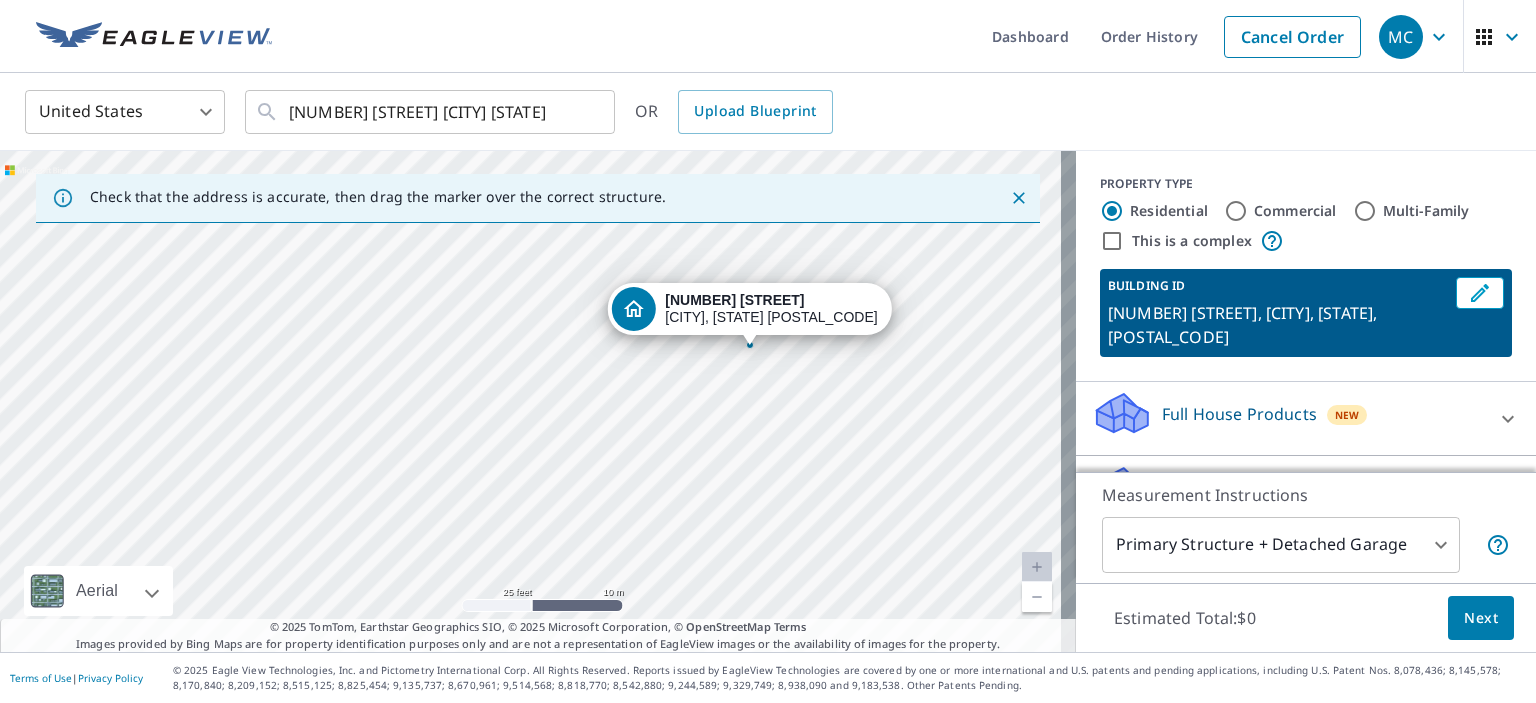 click on "3230 Washburn Way Klamath Falls, OR 97603" at bounding box center (538, 401) 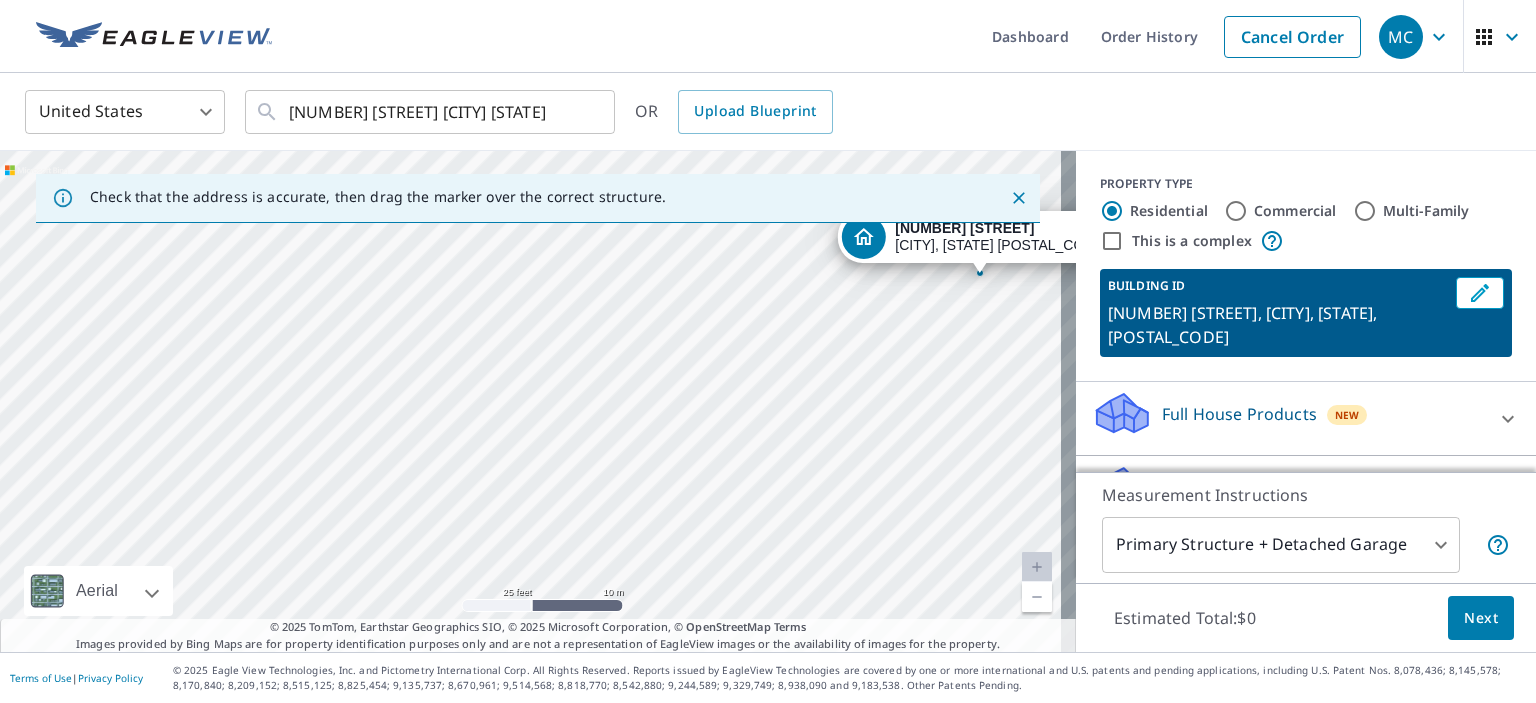 drag, startPoint x: 526, startPoint y: 489, endPoint x: 770, endPoint y: 386, distance: 264.849 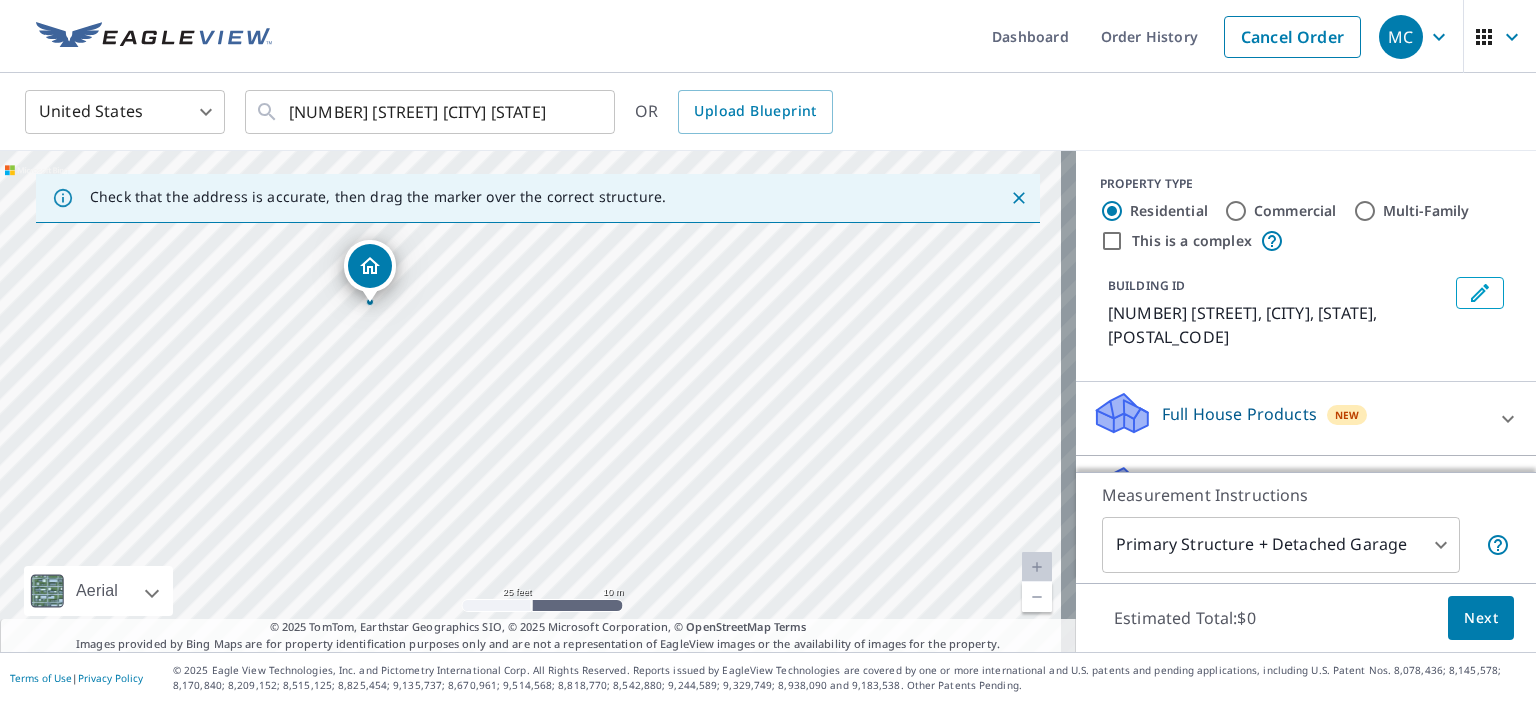 drag, startPoint x: 394, startPoint y: 447, endPoint x: 233, endPoint y: 351, distance: 187.44865 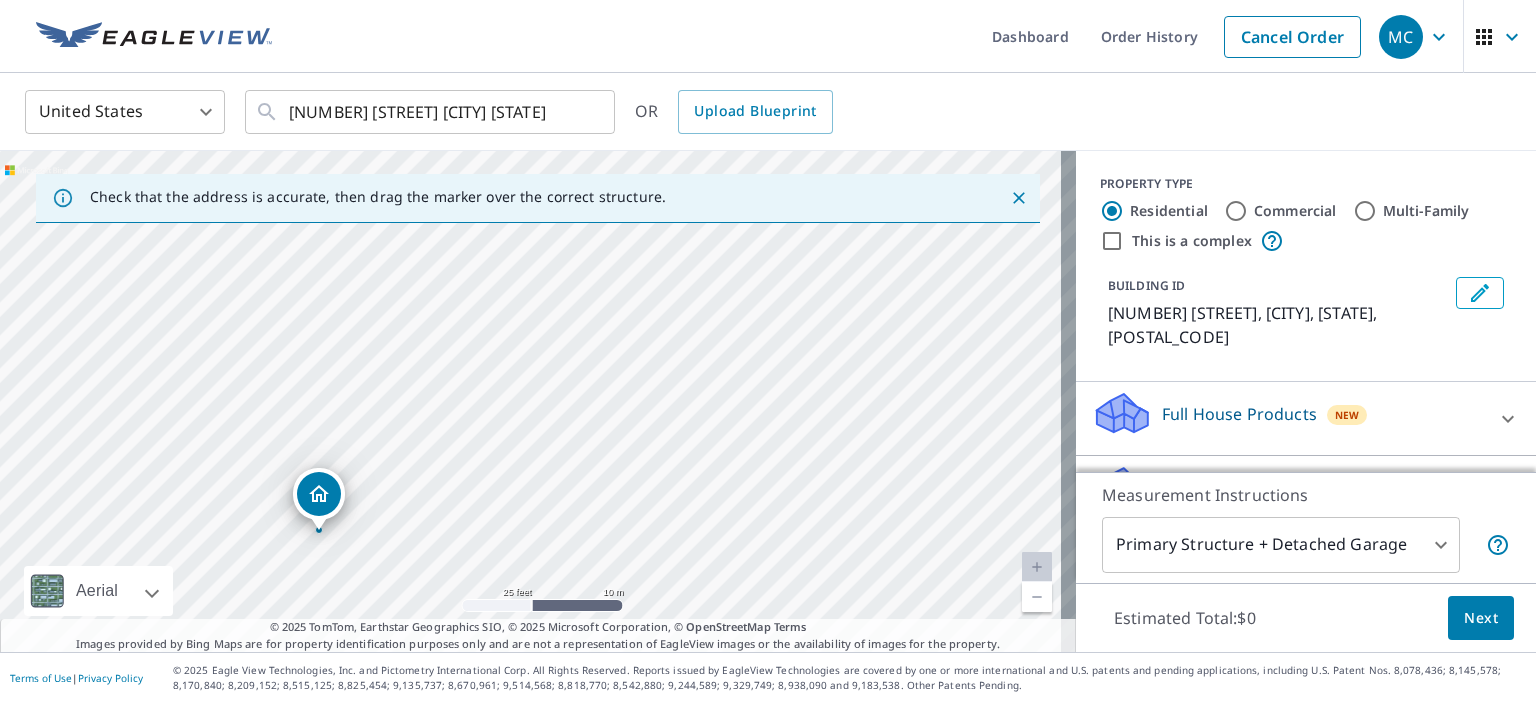drag, startPoint x: 548, startPoint y: 393, endPoint x: 507, endPoint y: 604, distance: 214.9465 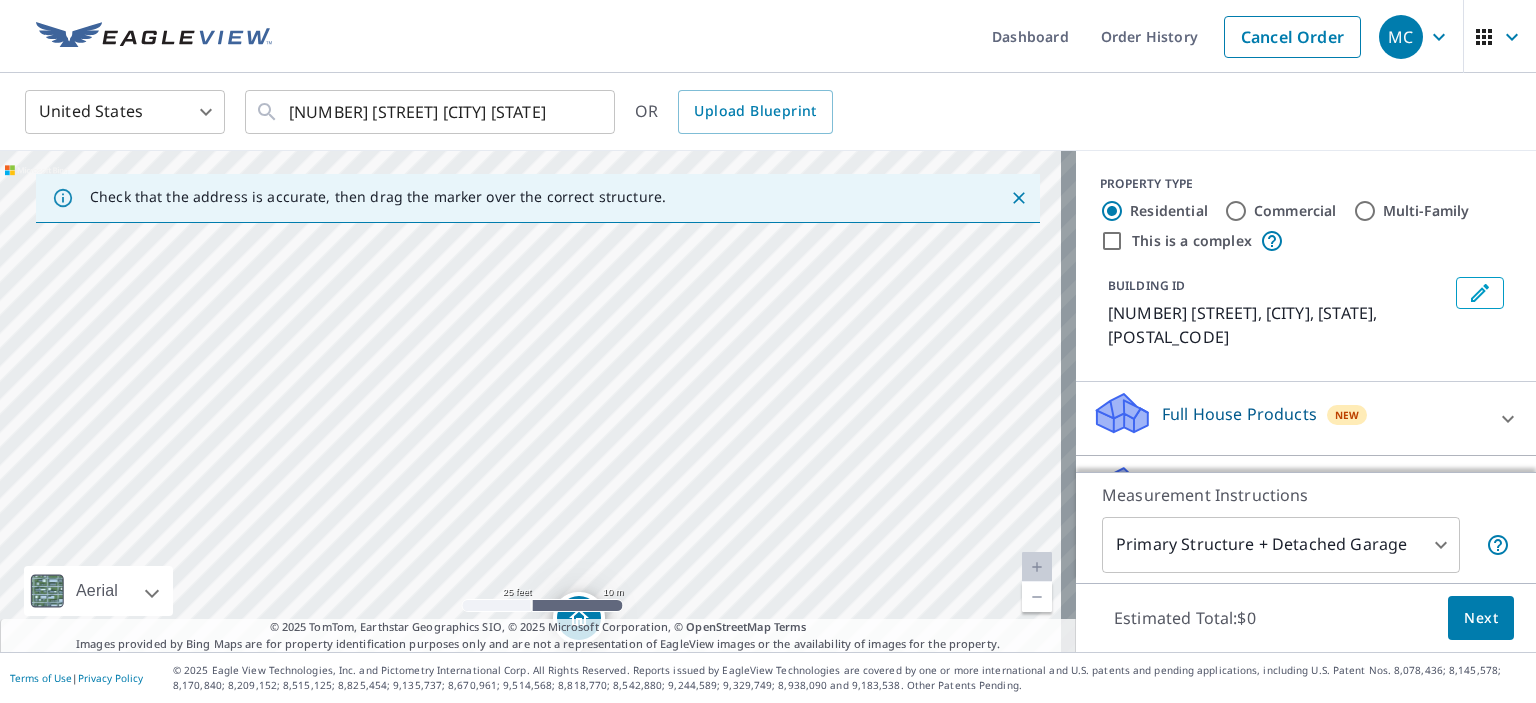 drag, startPoint x: 683, startPoint y: 402, endPoint x: 946, endPoint y: 517, distance: 287.04355 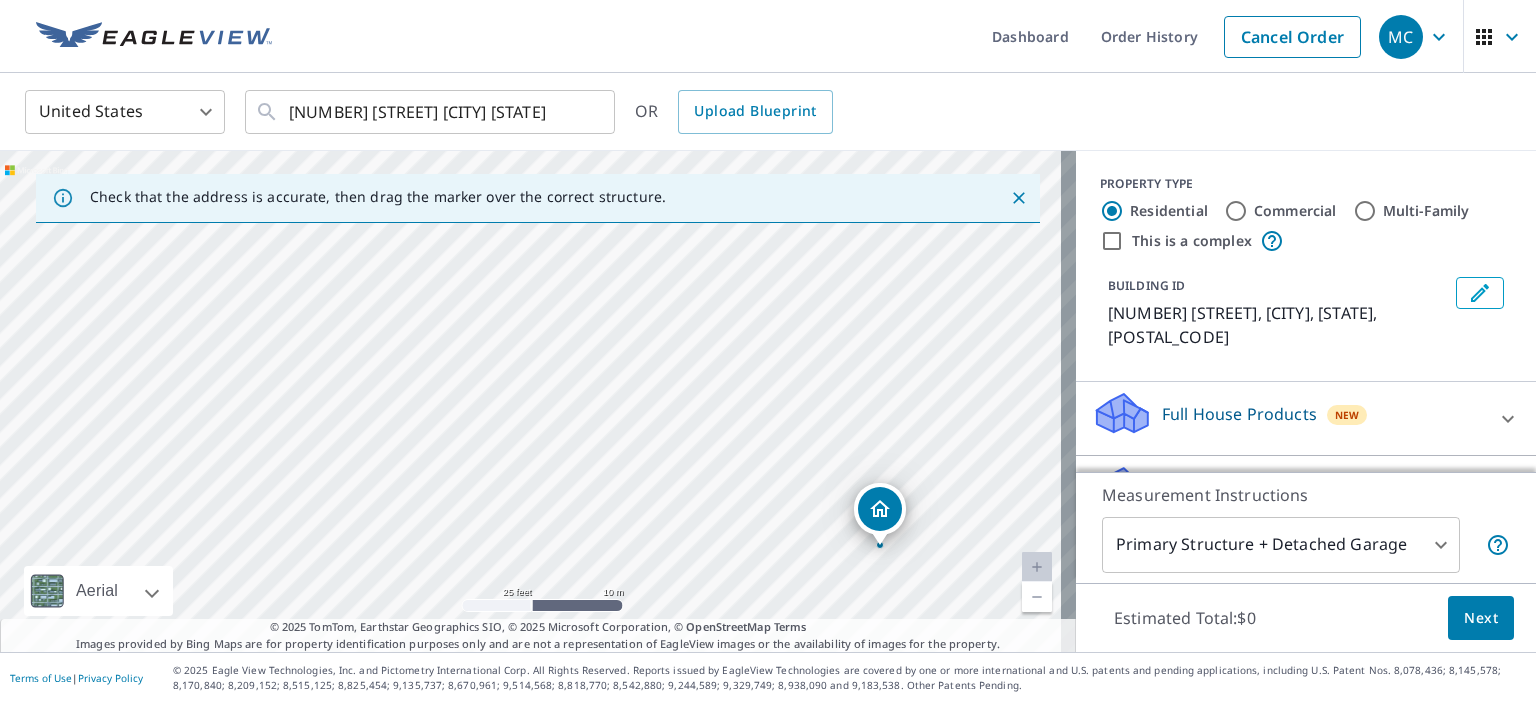 drag, startPoint x: 535, startPoint y: 419, endPoint x: 836, endPoint y: 310, distance: 320.1281 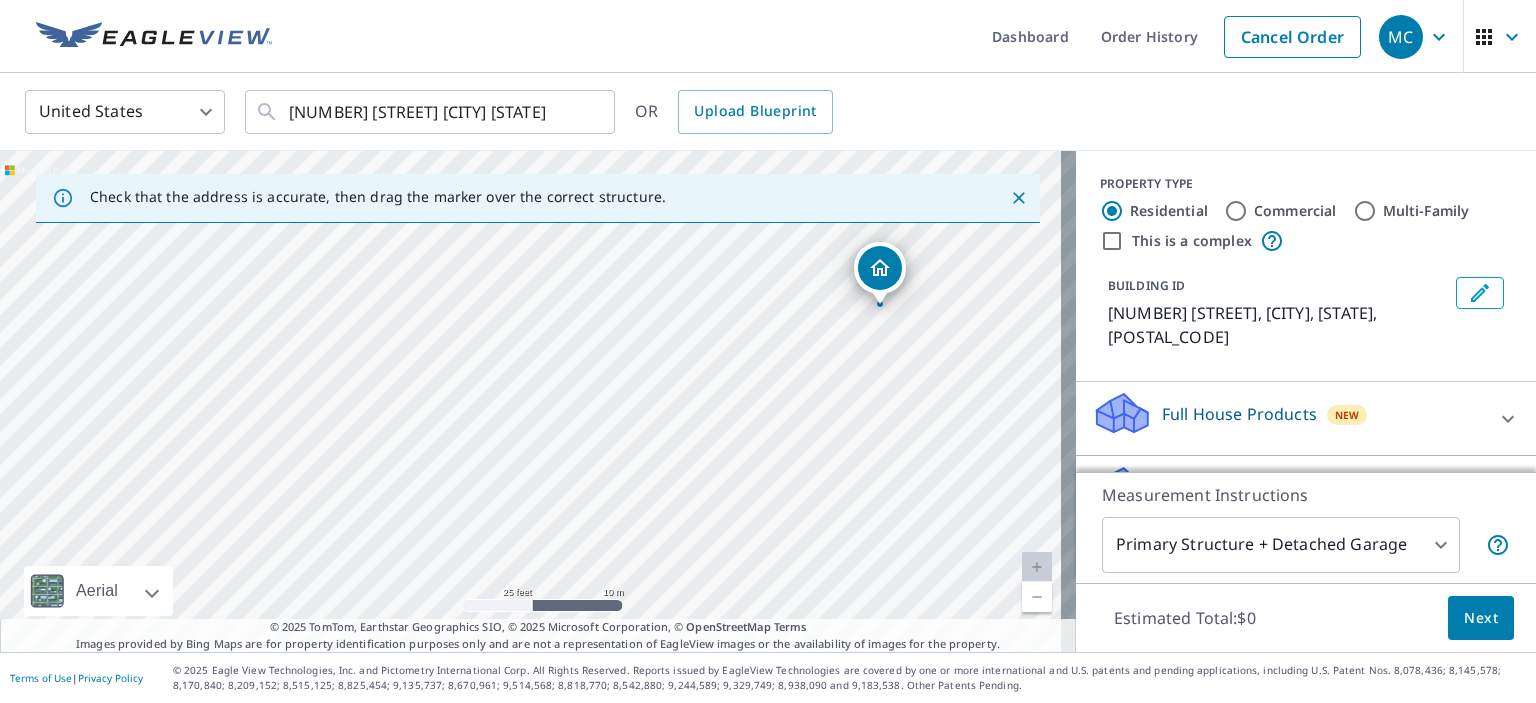 drag, startPoint x: 748, startPoint y: 473, endPoint x: 748, endPoint y: 232, distance: 241 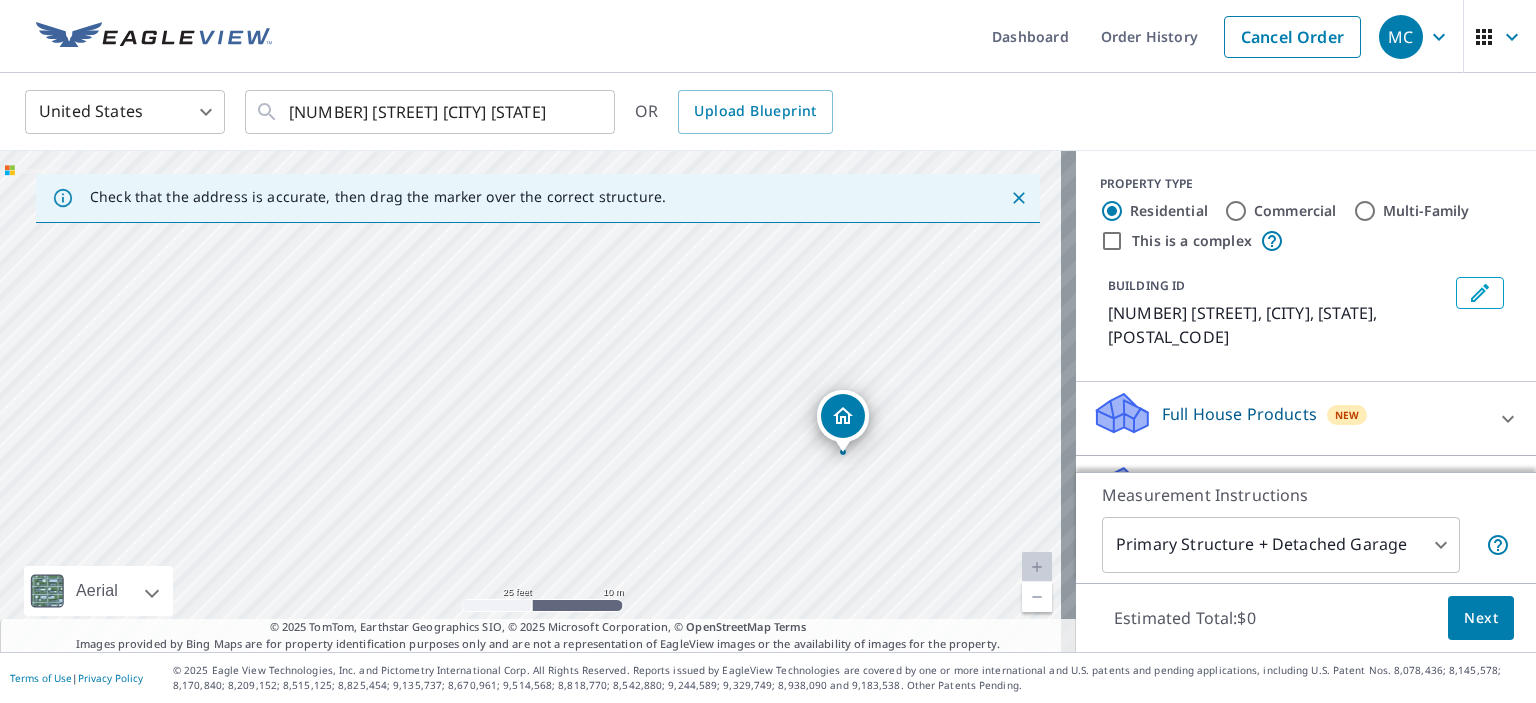 drag, startPoint x: 709, startPoint y: 367, endPoint x: 669, endPoint y: 534, distance: 171.72362 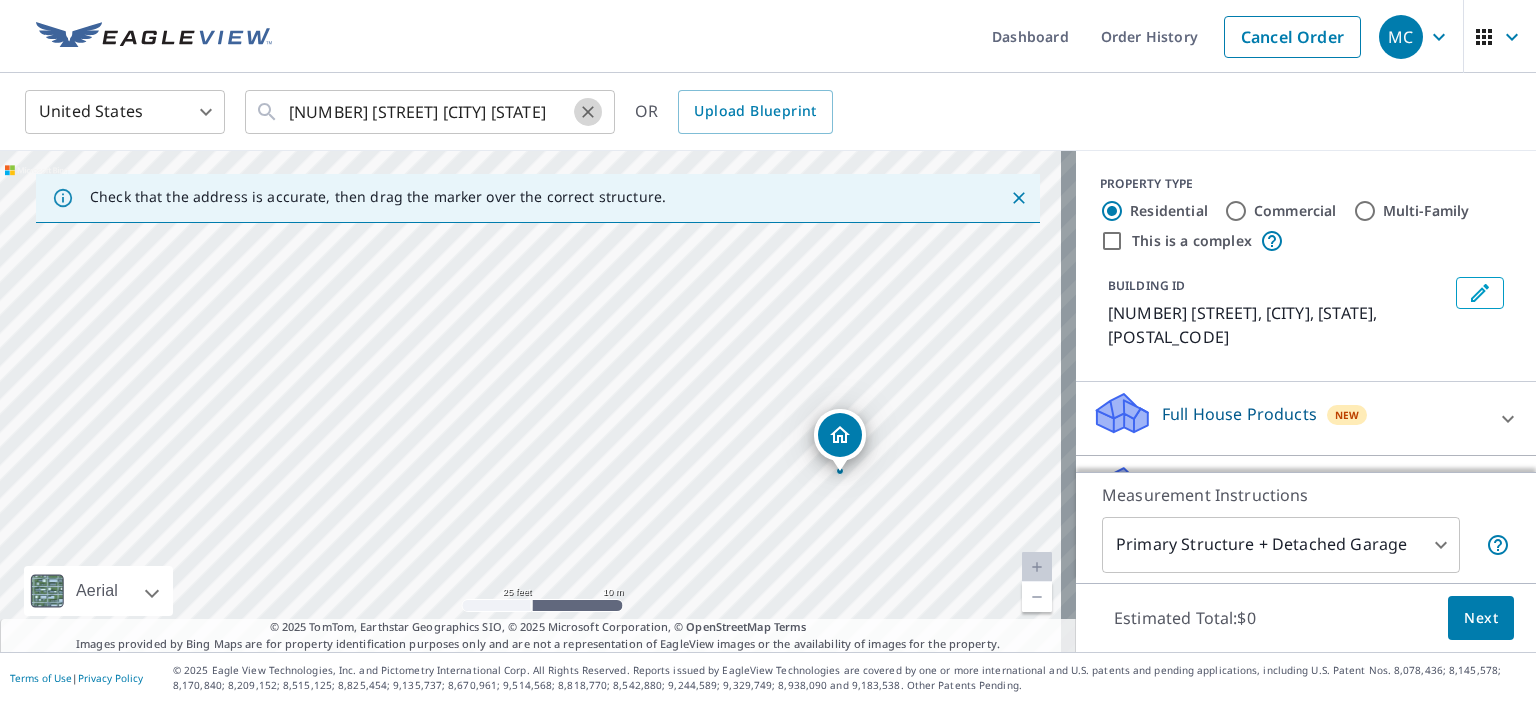 click at bounding box center (588, 112) 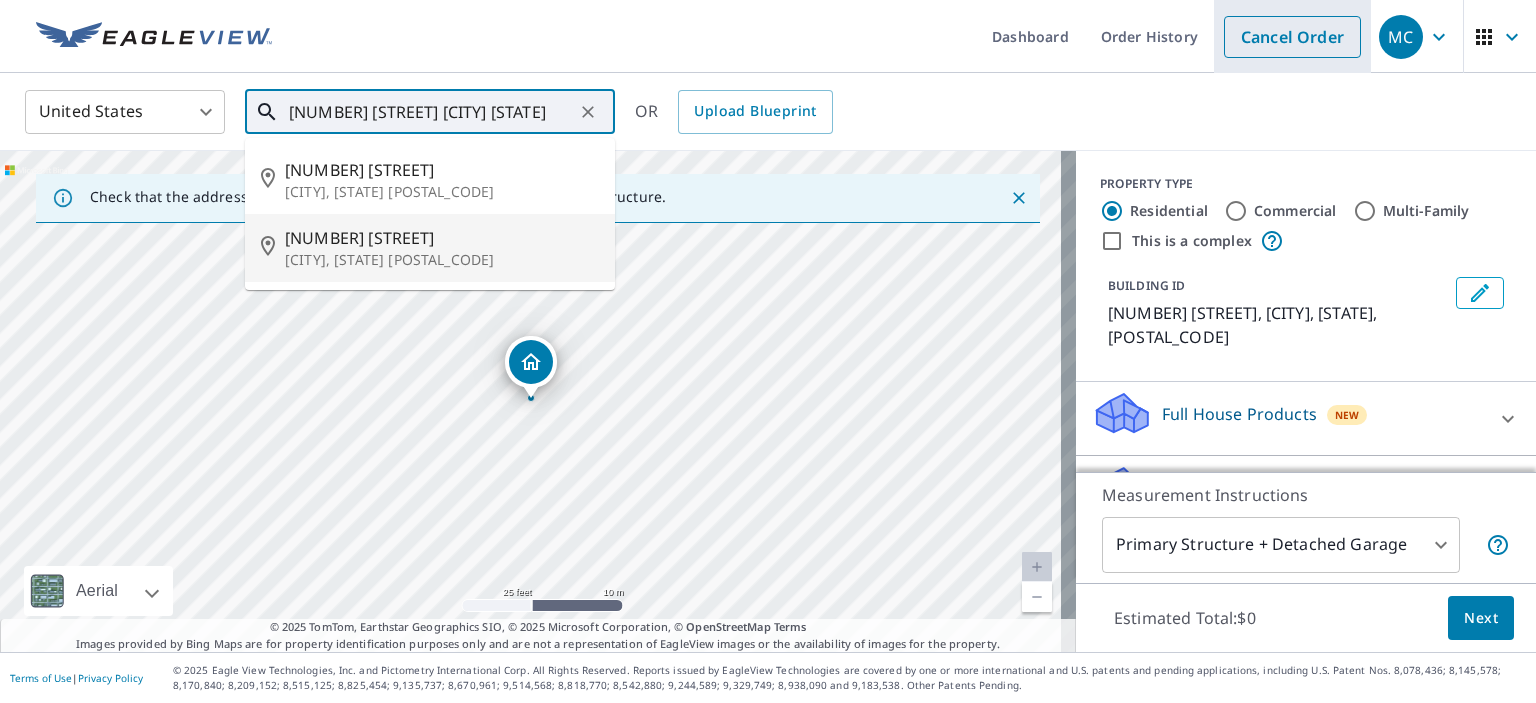 type on "3230 washburn way klamath falls or" 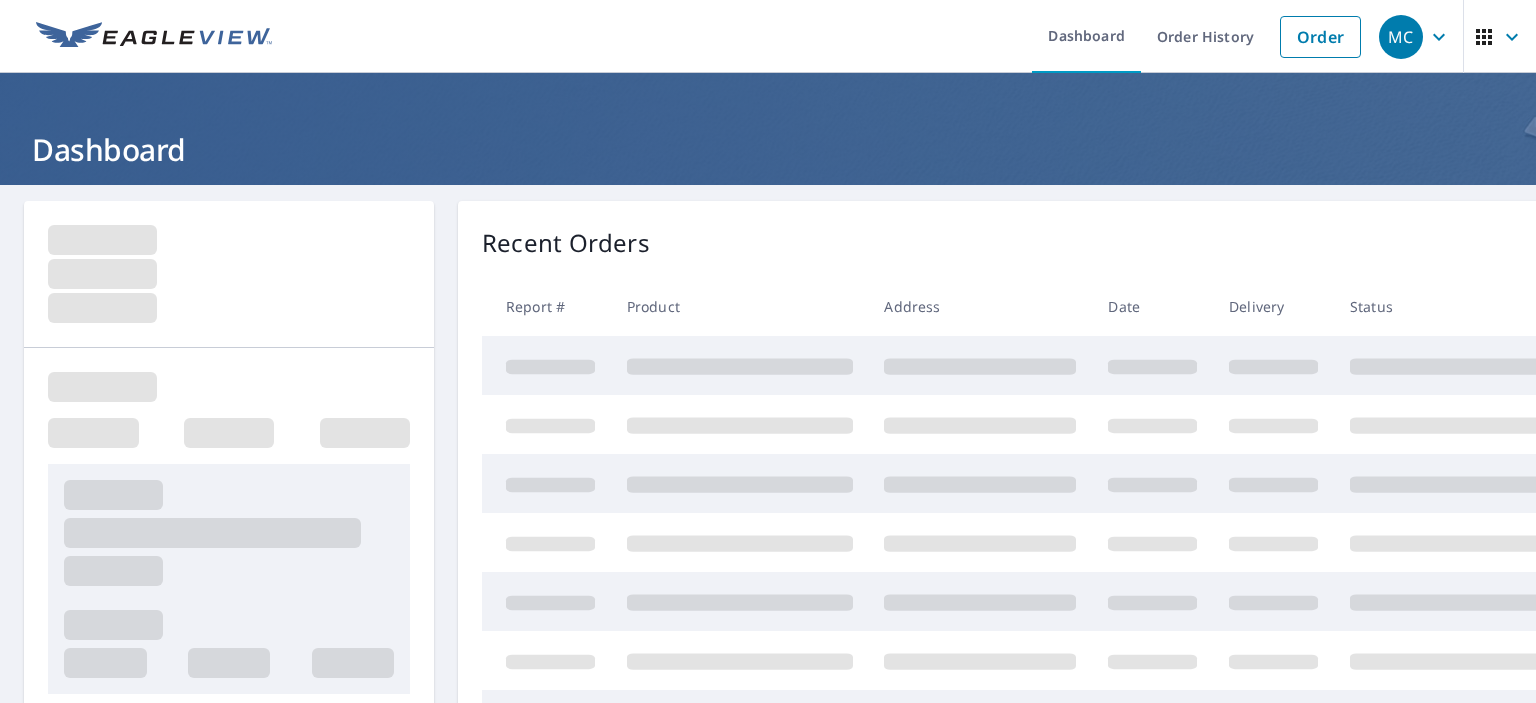 scroll, scrollTop: 0, scrollLeft: 0, axis: both 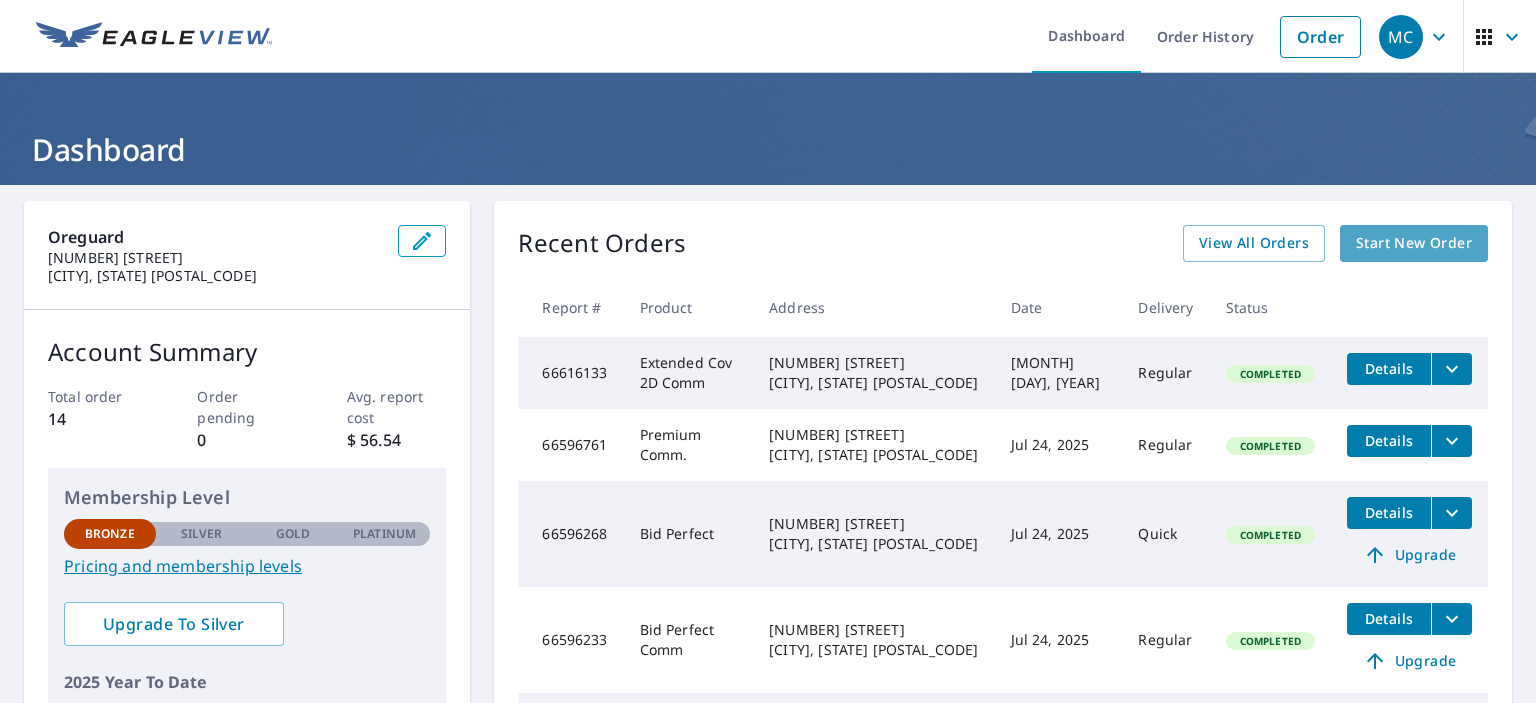 click on "Start New Order" at bounding box center (1414, 243) 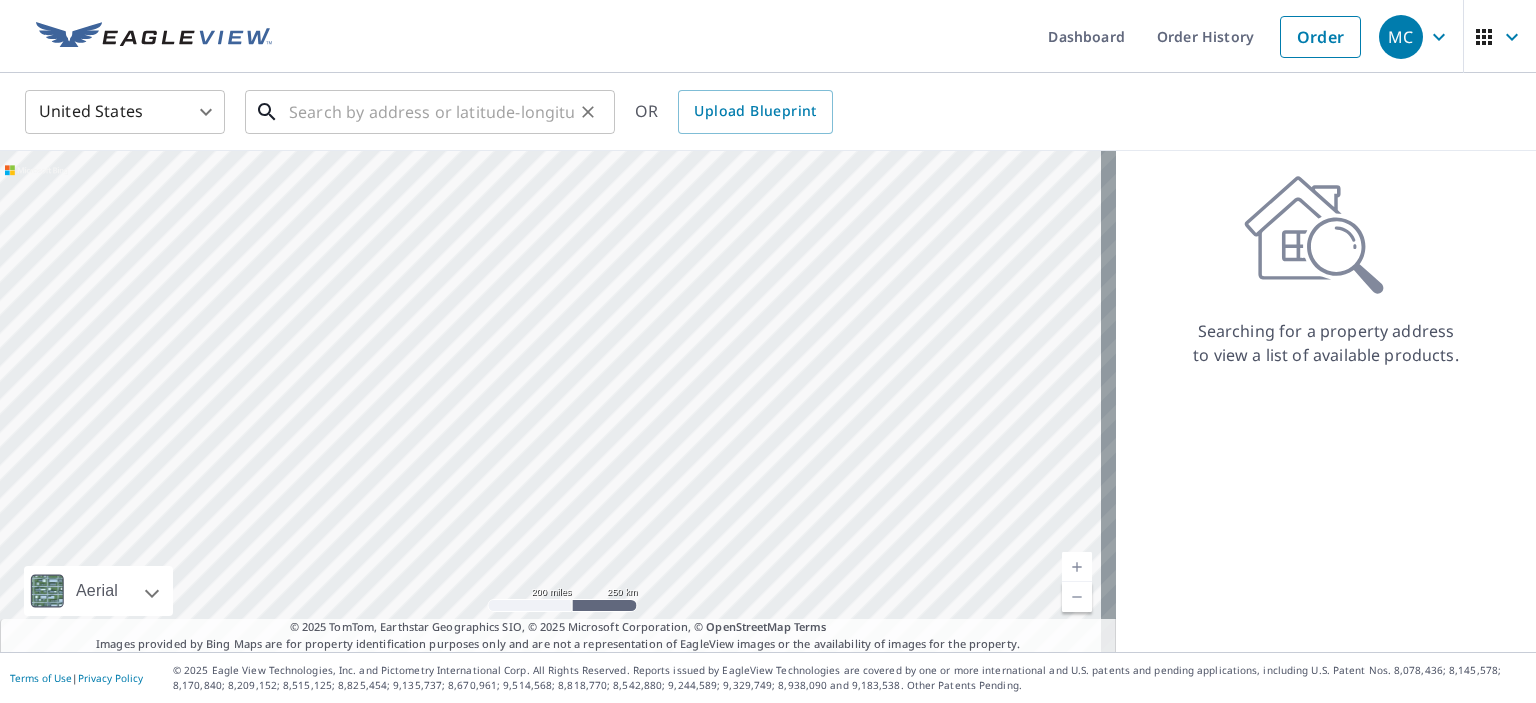 click at bounding box center [431, 112] 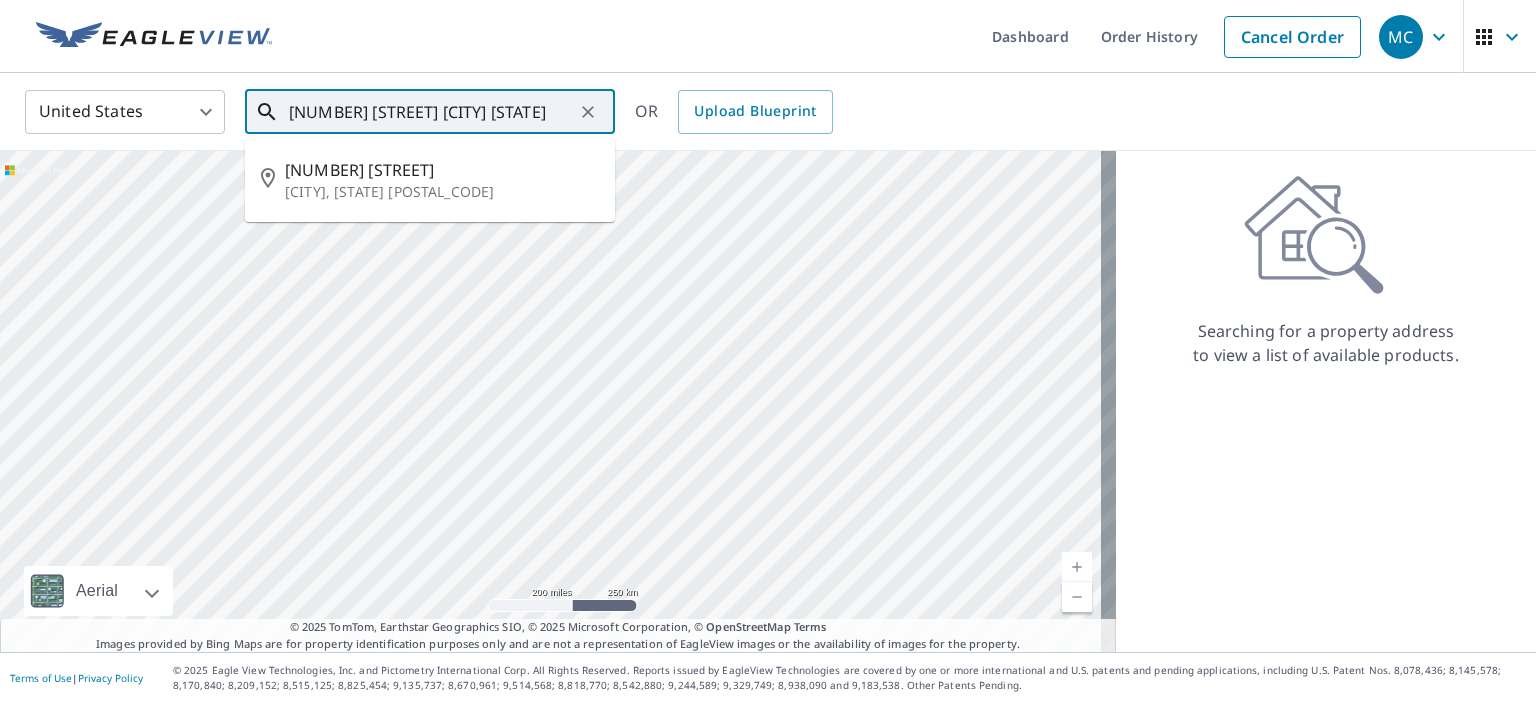 type on "[NUMBER] [STREET] [CITY] [STATE]" 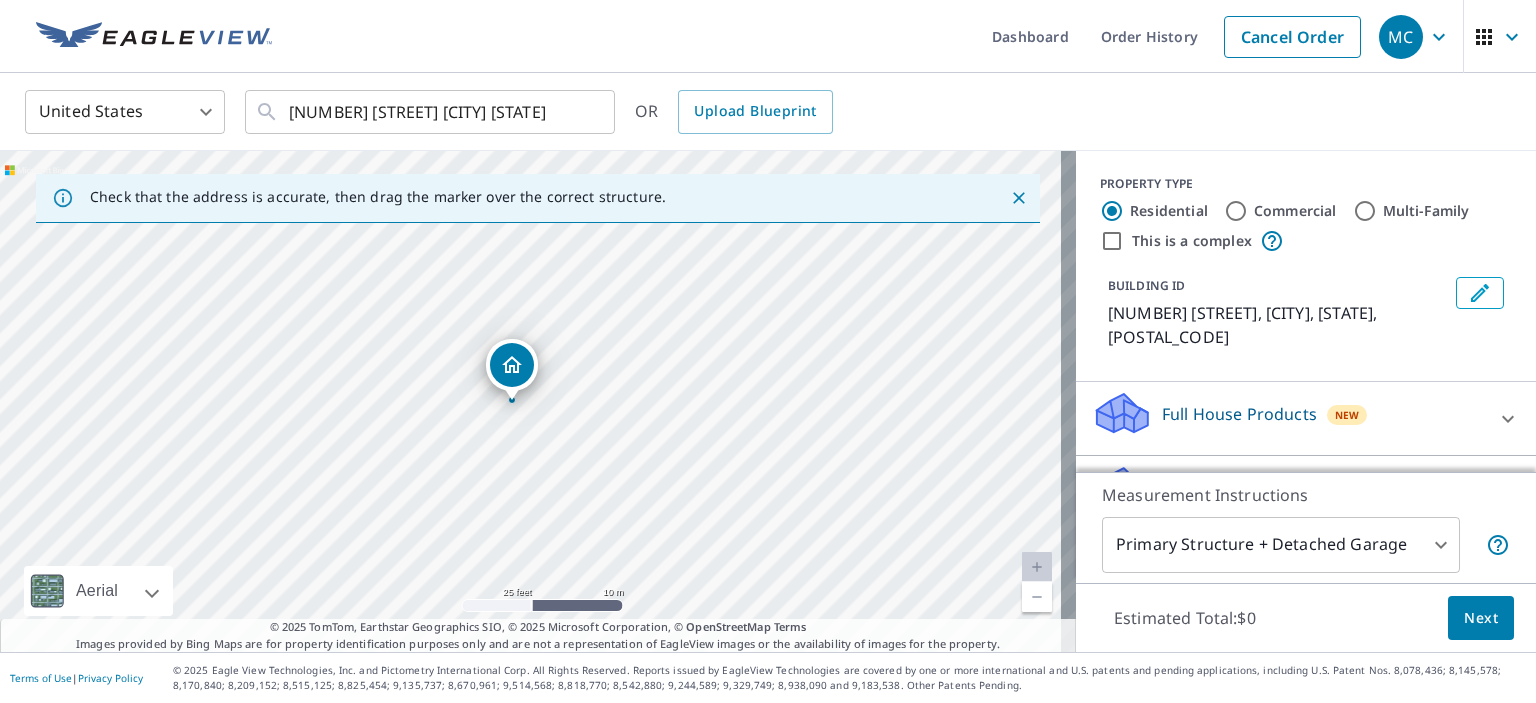 drag, startPoint x: 520, startPoint y: 452, endPoint x: 517, endPoint y: 516, distance: 64.070274 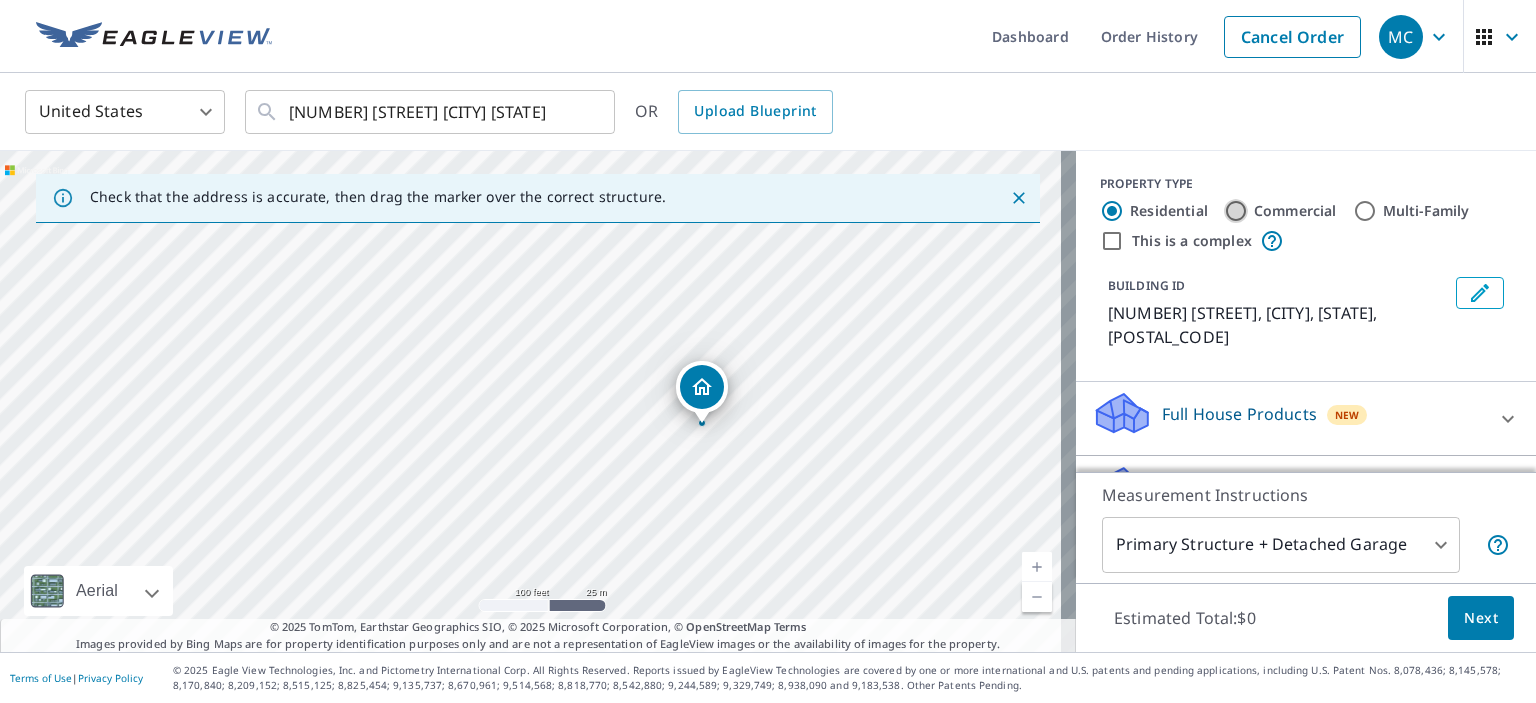 click on "Commercial" at bounding box center (1236, 211) 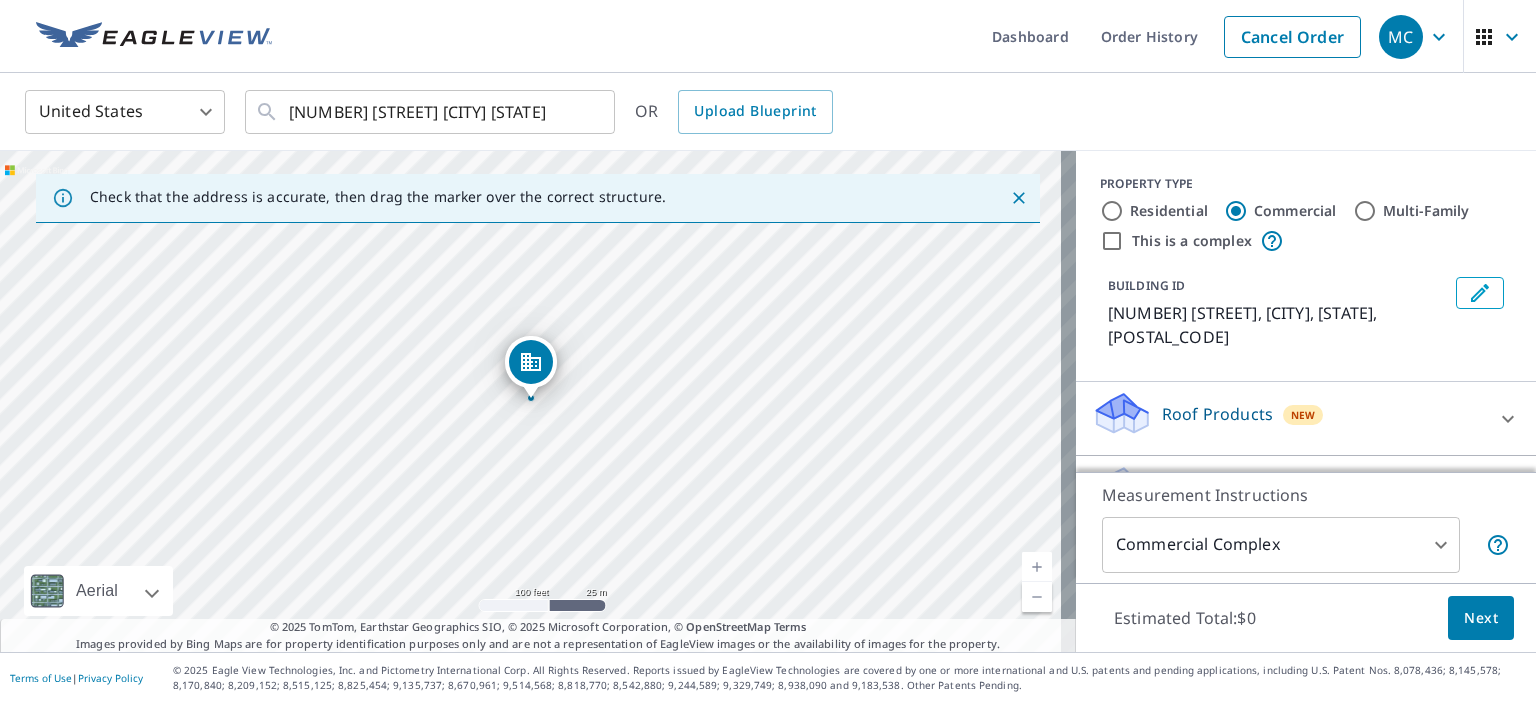 scroll, scrollTop: 56, scrollLeft: 0, axis: vertical 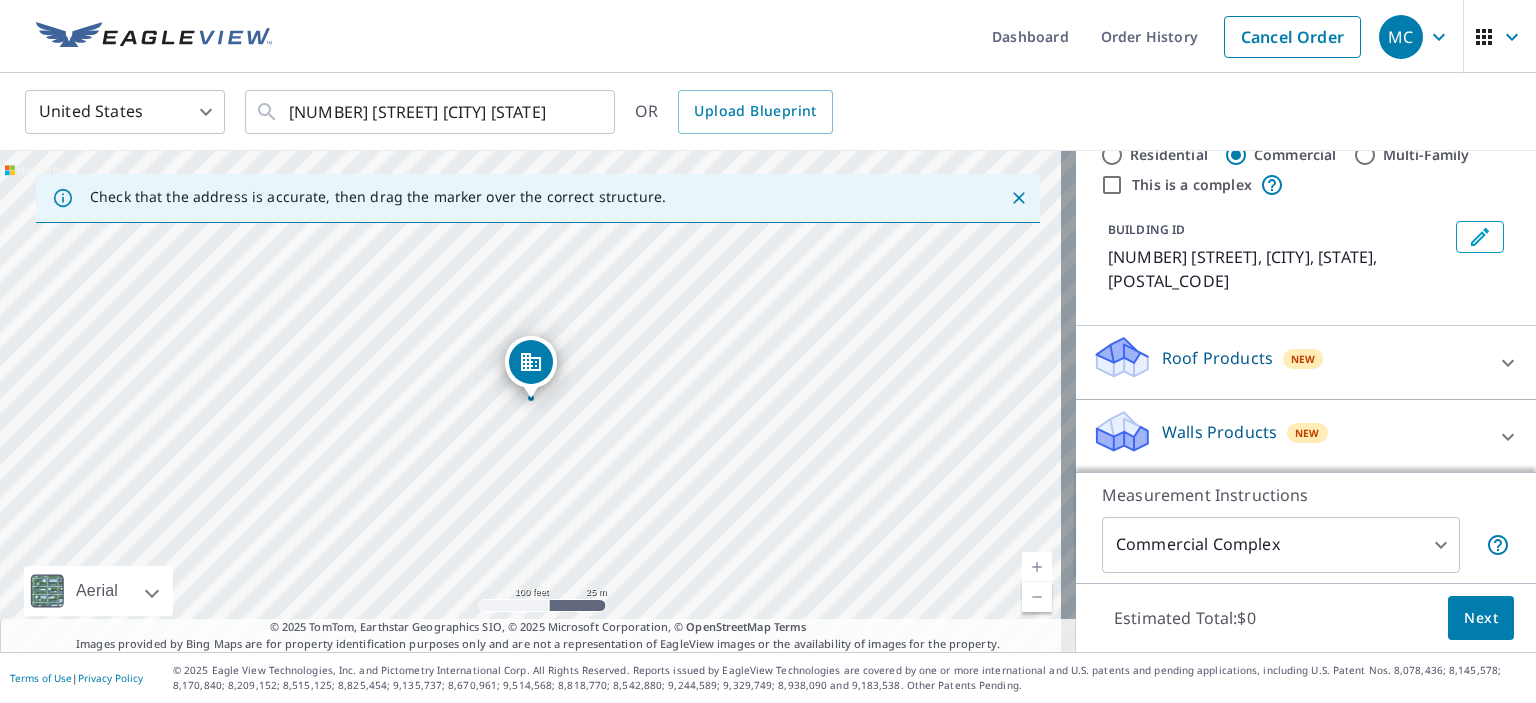 click on "Roof Products" at bounding box center (1217, 358) 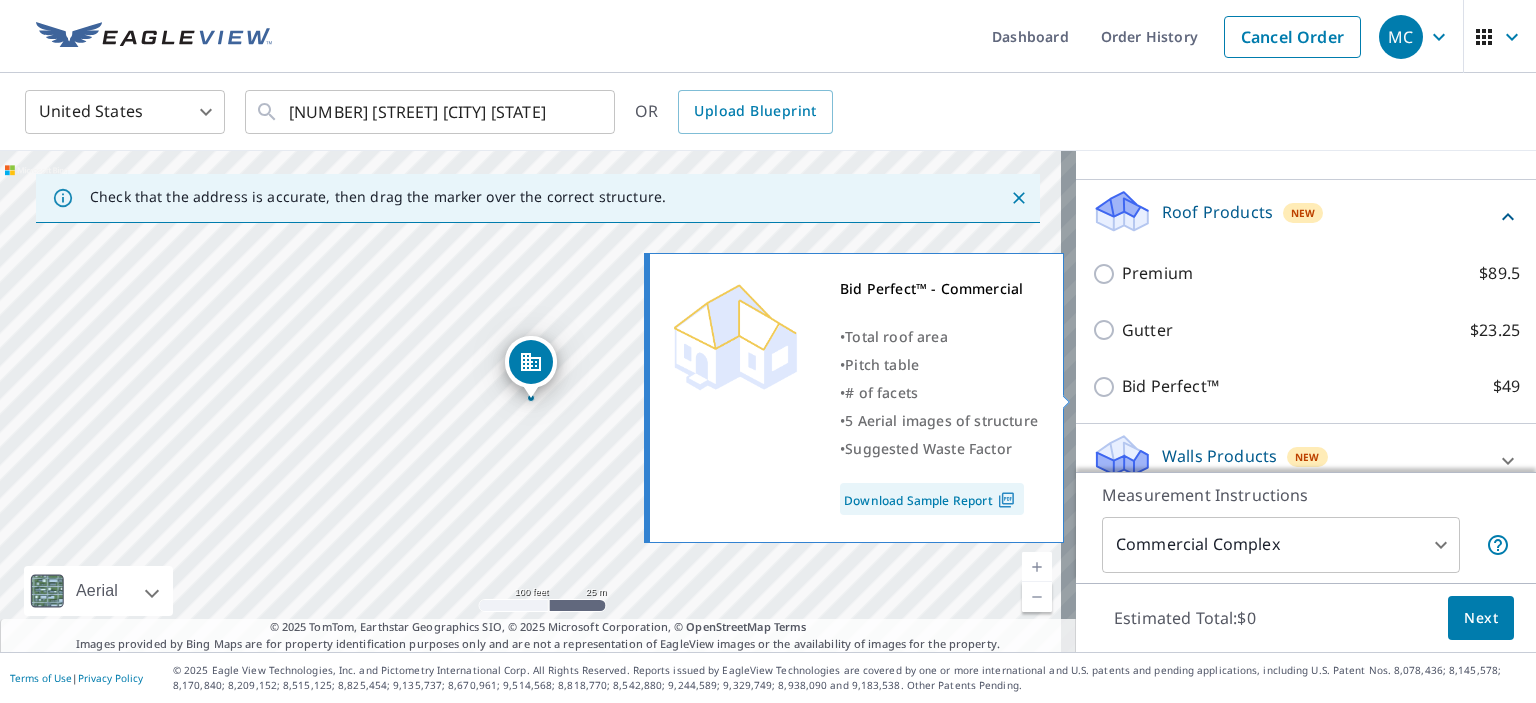 scroll, scrollTop: 226, scrollLeft: 0, axis: vertical 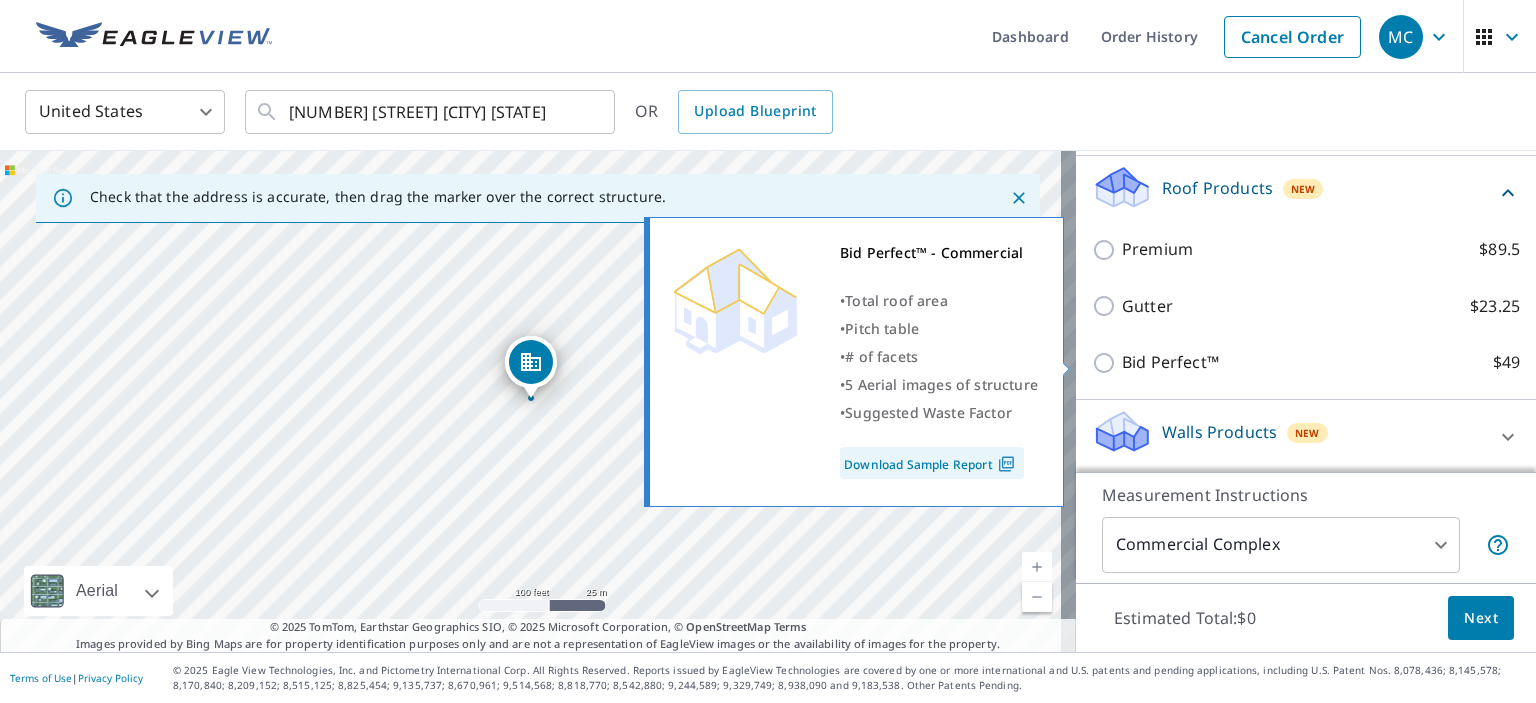 click on "Bid Perfect™ $49" at bounding box center (1107, 363) 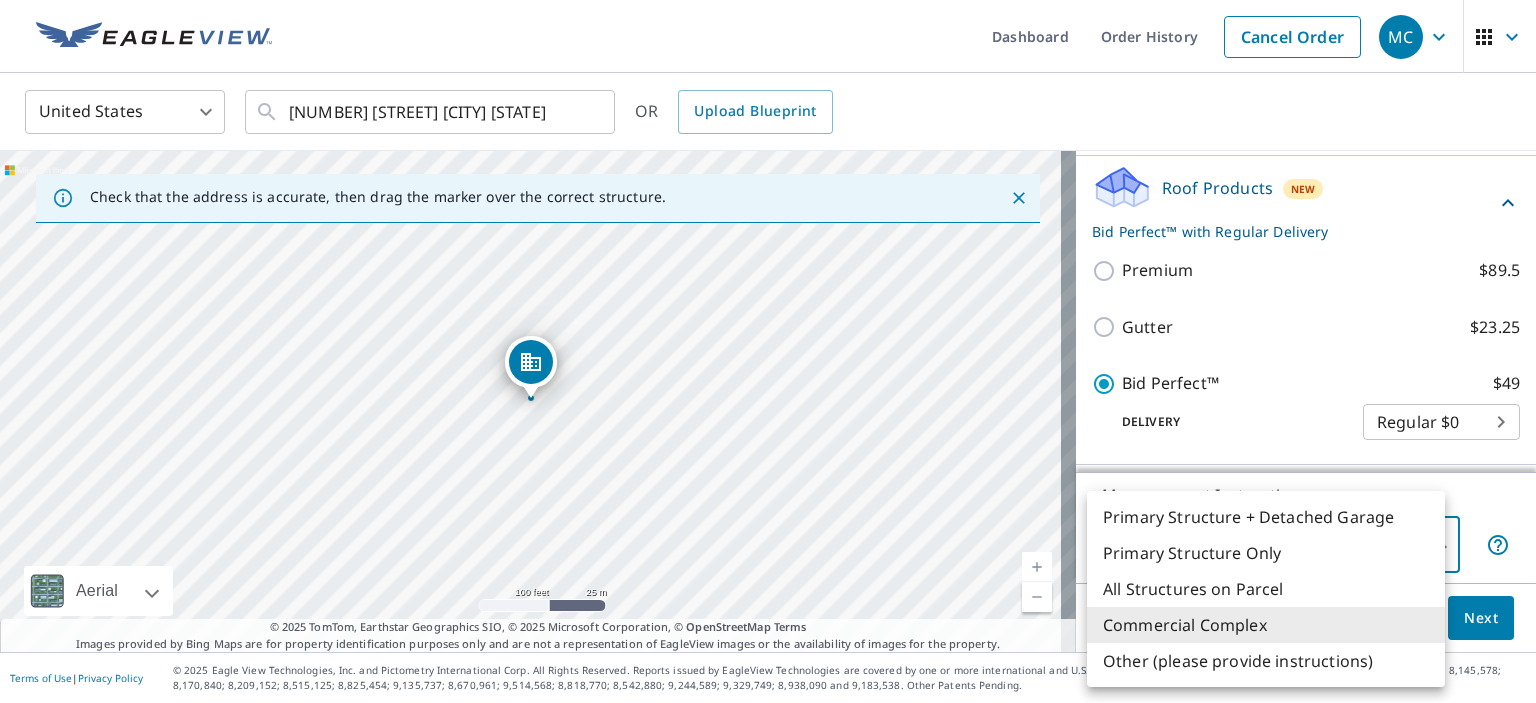 click on "MC MC
Dashboard Order History Cancel Order MC United States US ​ [NUMBER] [STREET] [CITY] [STATE] ​ [STATE] Upload Blueprint Check that the address is accurate, then drag the marker over the correct structure. [NUMBER] [STREET] [CITY], [STATE] [POSTAL_CODE] Aerial Road A standard road map Aerial A detailed look from above Labels Labels 100 feet 25 m © 2025 TomTom, © Vexcel Imaging, © 2025 Microsoft Corporation,  © OpenStreetMap Terms © 2025 TomTom, Earthstar Geographics SIO, © 2025 Microsoft Corporation, ©   OpenStreetMap   Terms Images provided by Bing Maps are for property identification purposes only and are not a representation of Eagle View images or the availability of images for the property. PROPERTY TYPE Residential Commercial Multi-Family This is a complex BUILDING ID [NUMBER] [STREET], [CITY], [STATE], [POSTAL_CODE] Roof Products New Bid Perfect™ with Regular Delivery Premium $89.5 Gutter $23.25 Bid Perfect™ $49 Delivery Regular $0 8 ​ Walls Products New Walls $221.25 Commercial Complex 4" at bounding box center (768, 351) 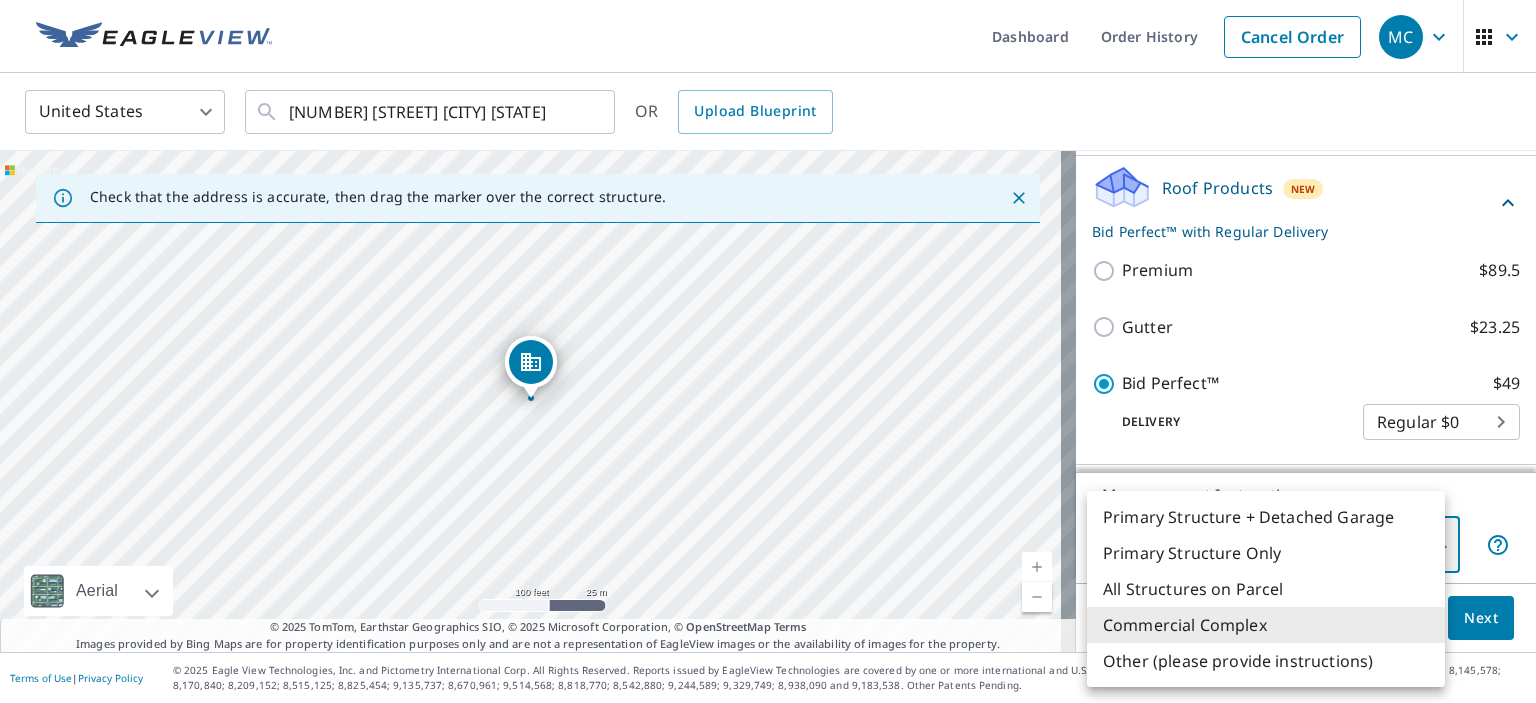 type on "2" 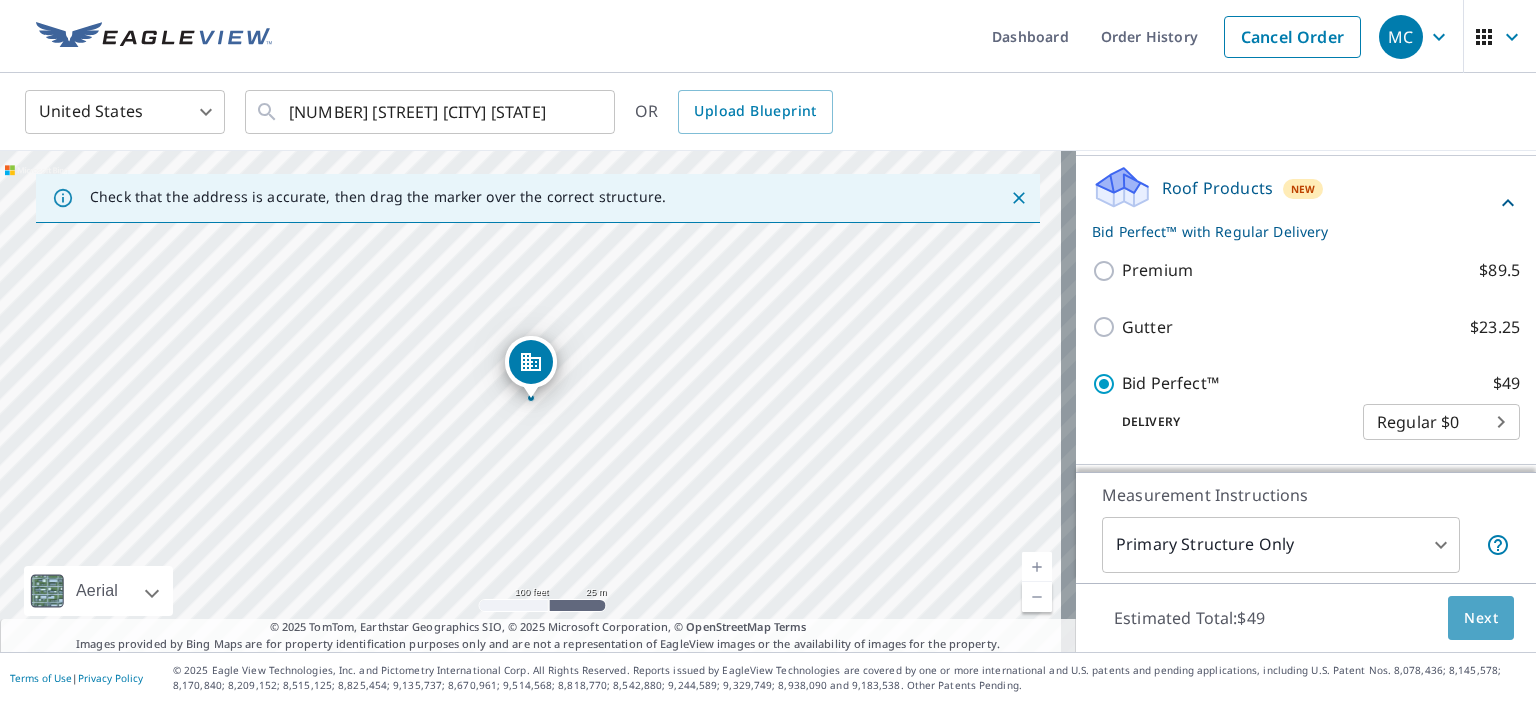 click on "Next" at bounding box center [1481, 618] 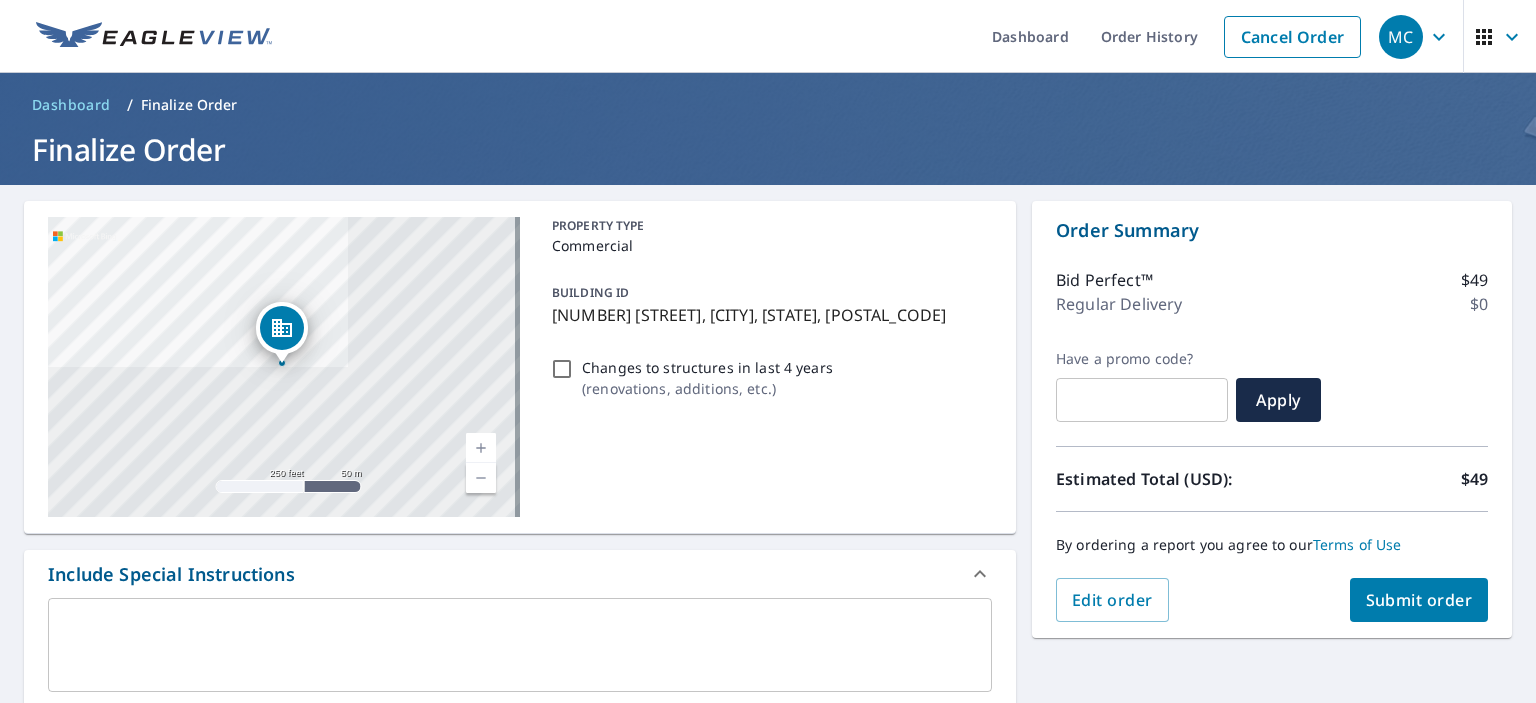 click on "Submit order" at bounding box center (1419, 600) 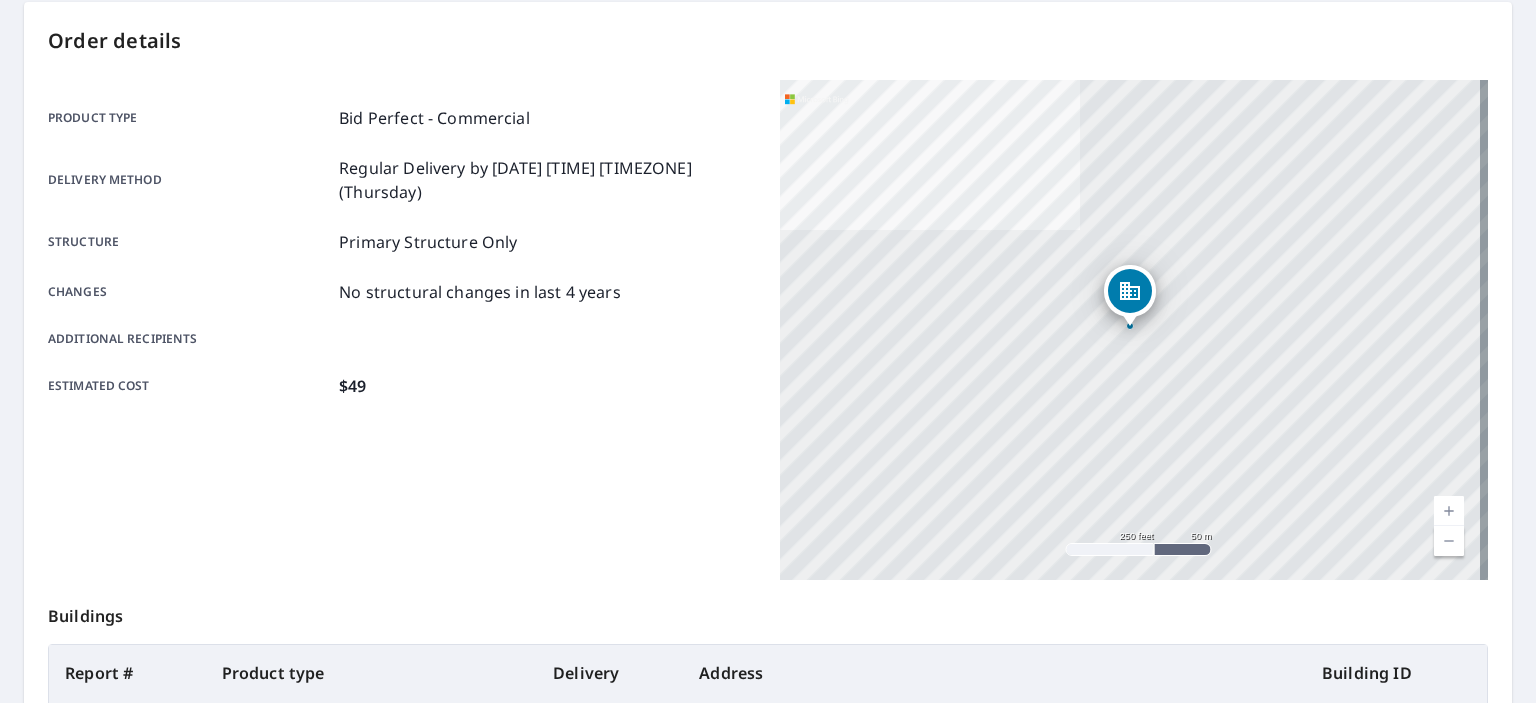scroll, scrollTop: 200, scrollLeft: 0, axis: vertical 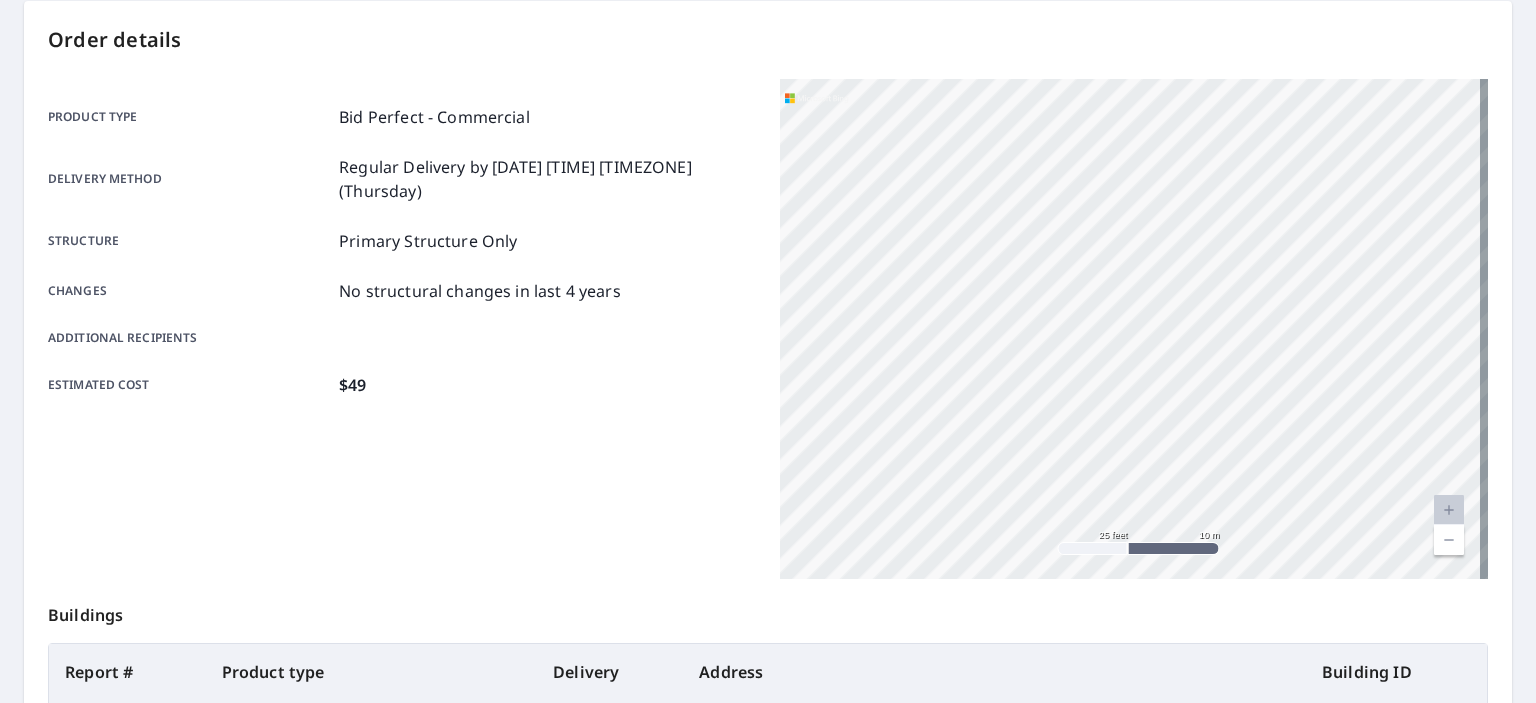 drag, startPoint x: 1193, startPoint y: 339, endPoint x: 759, endPoint y: 645, distance: 531.0292 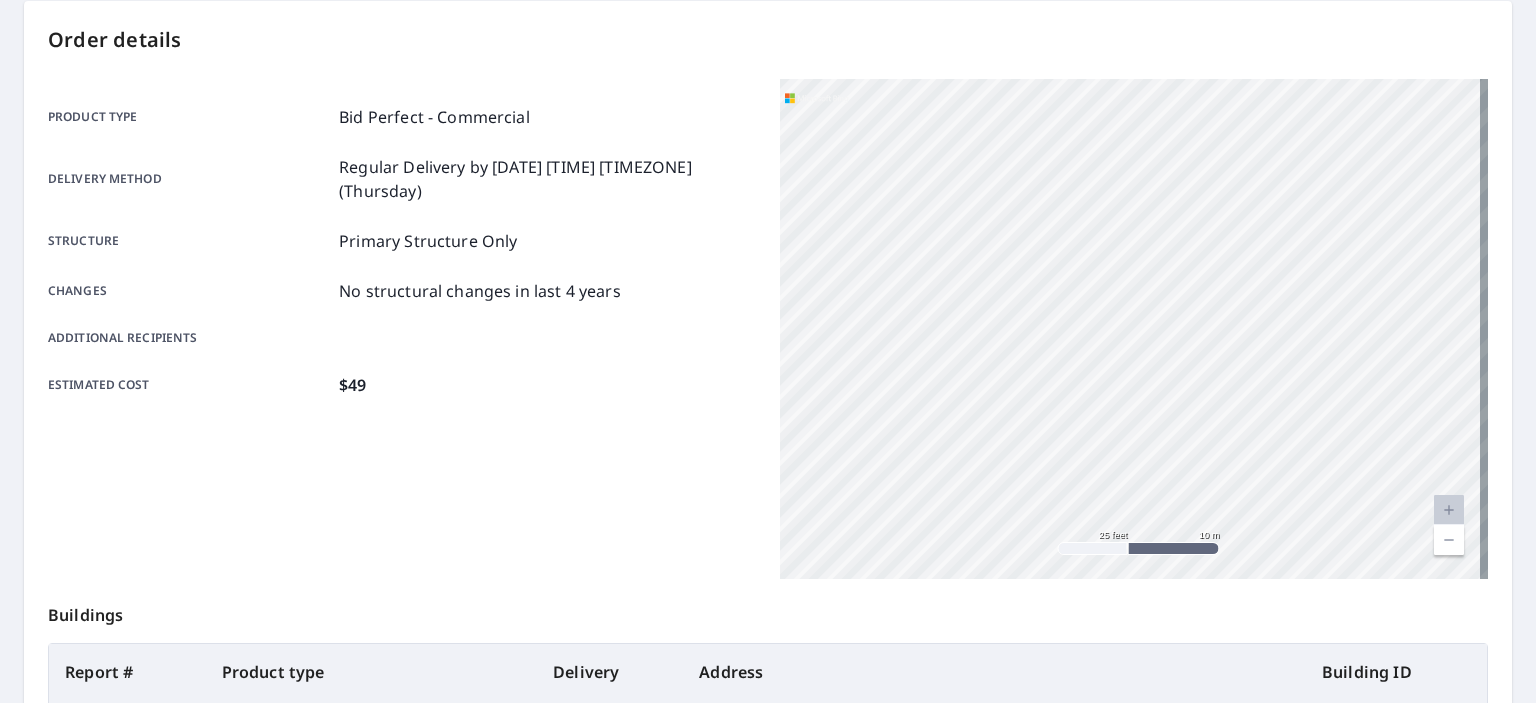 drag, startPoint x: 1100, startPoint y: 455, endPoint x: 967, endPoint y: 480, distance: 135.32922 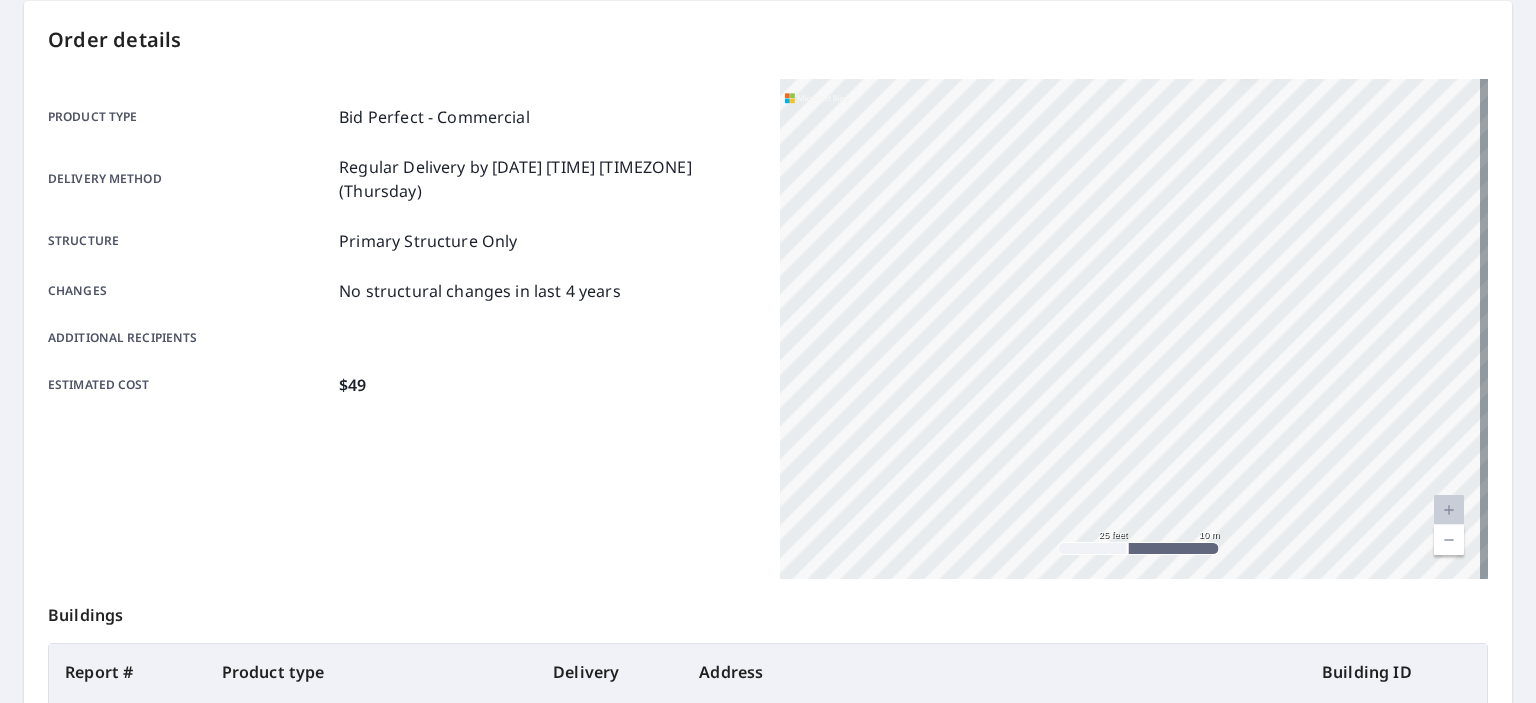 drag, startPoint x: 1175, startPoint y: 415, endPoint x: 764, endPoint y: 515, distance: 422.99054 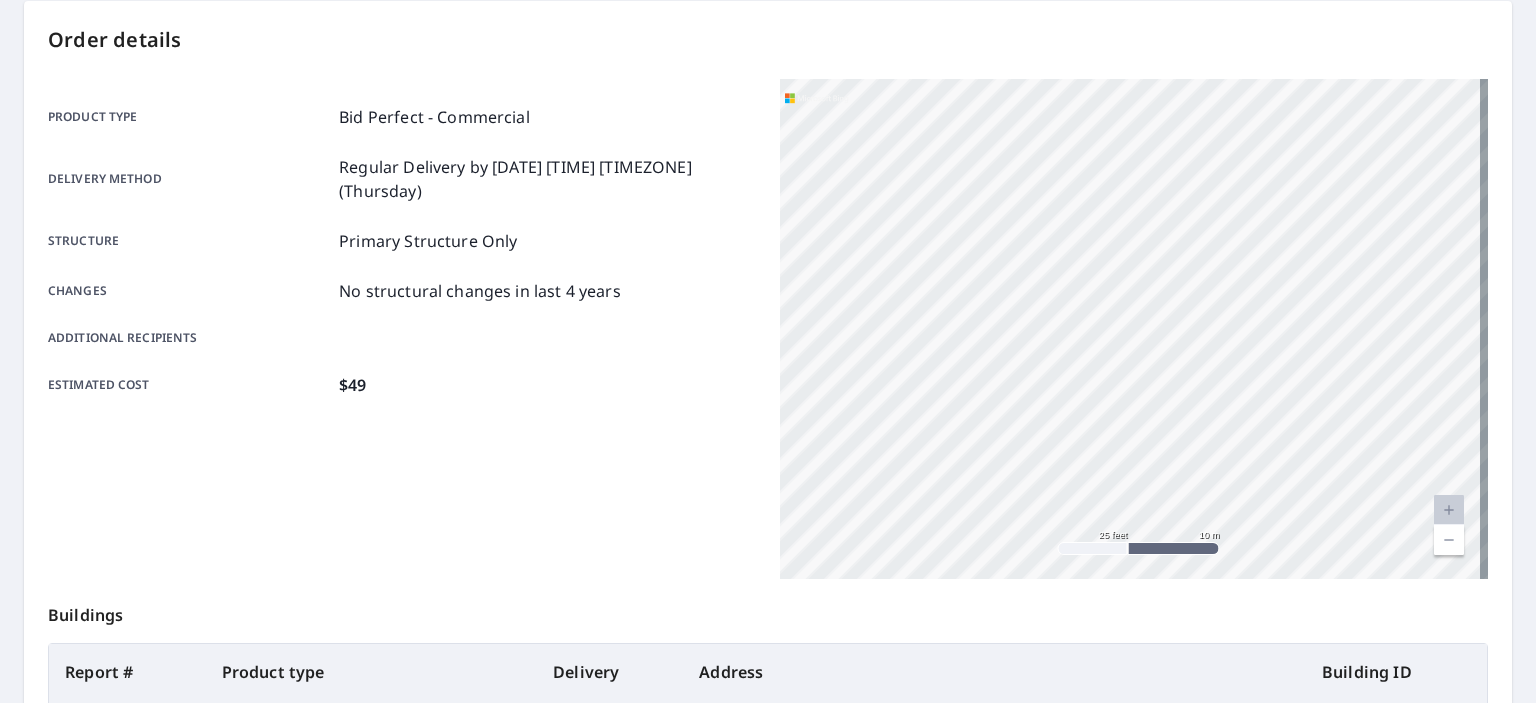 drag, startPoint x: 904, startPoint y: 413, endPoint x: 843, endPoint y: 458, distance: 75.802376 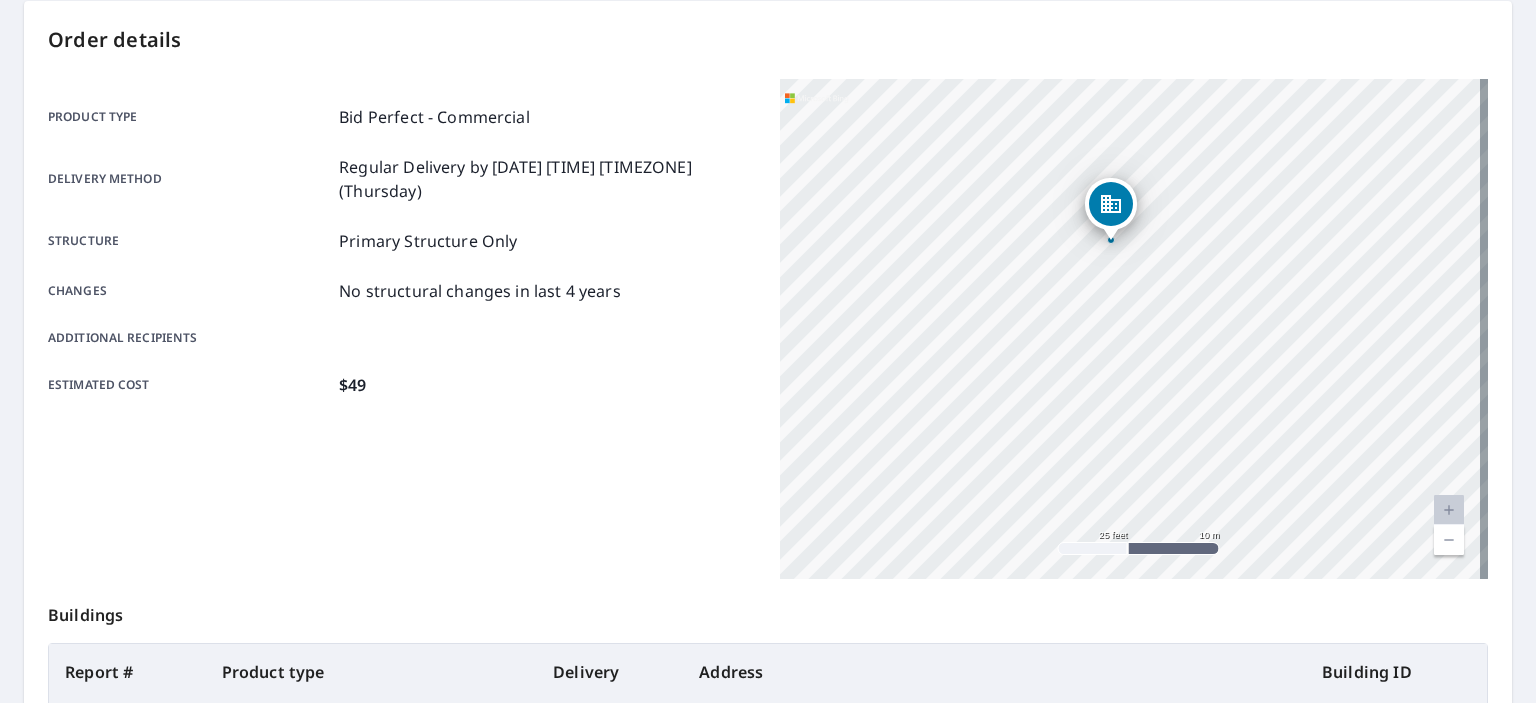 drag, startPoint x: 1136, startPoint y: 304, endPoint x: 942, endPoint y: 491, distance: 269.45316 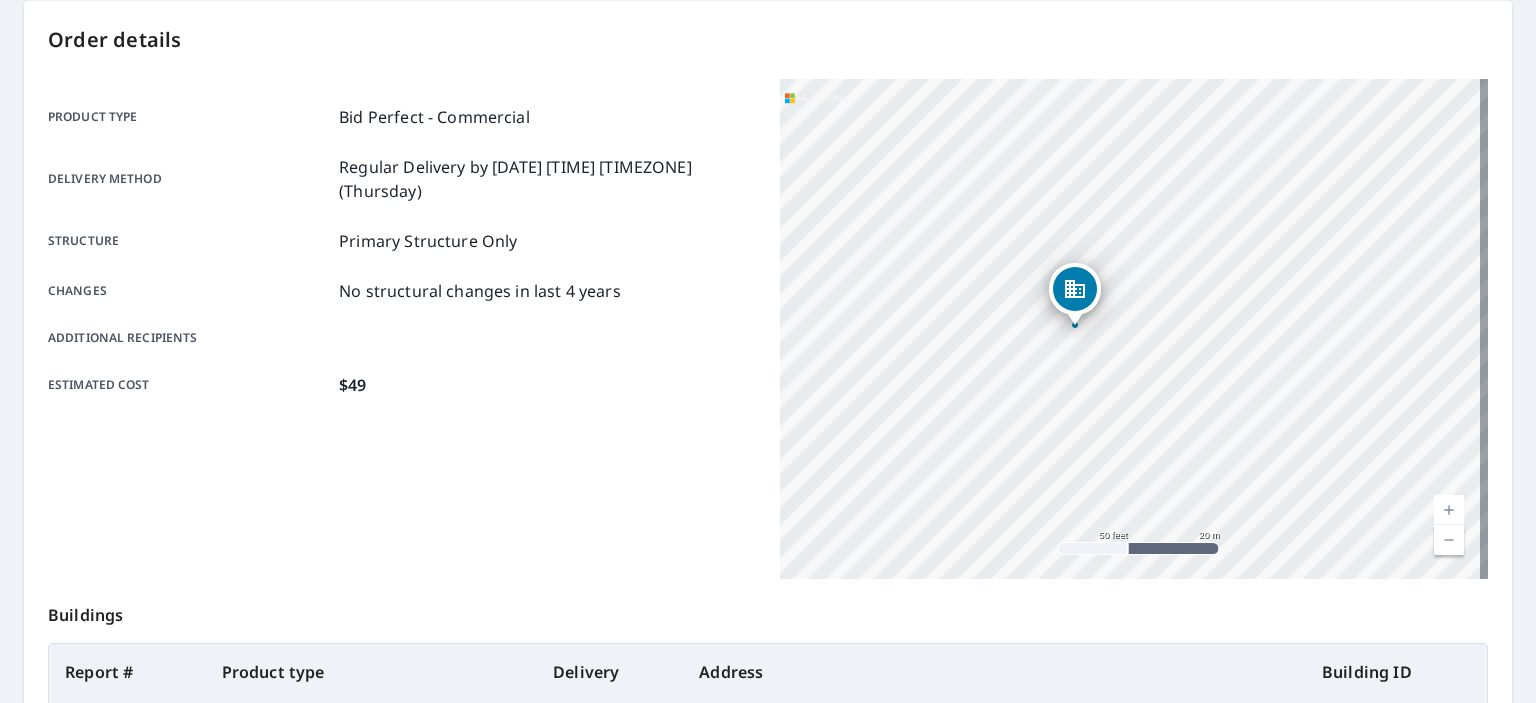 drag, startPoint x: 1216, startPoint y: 435, endPoint x: 1083, endPoint y: 435, distance: 133 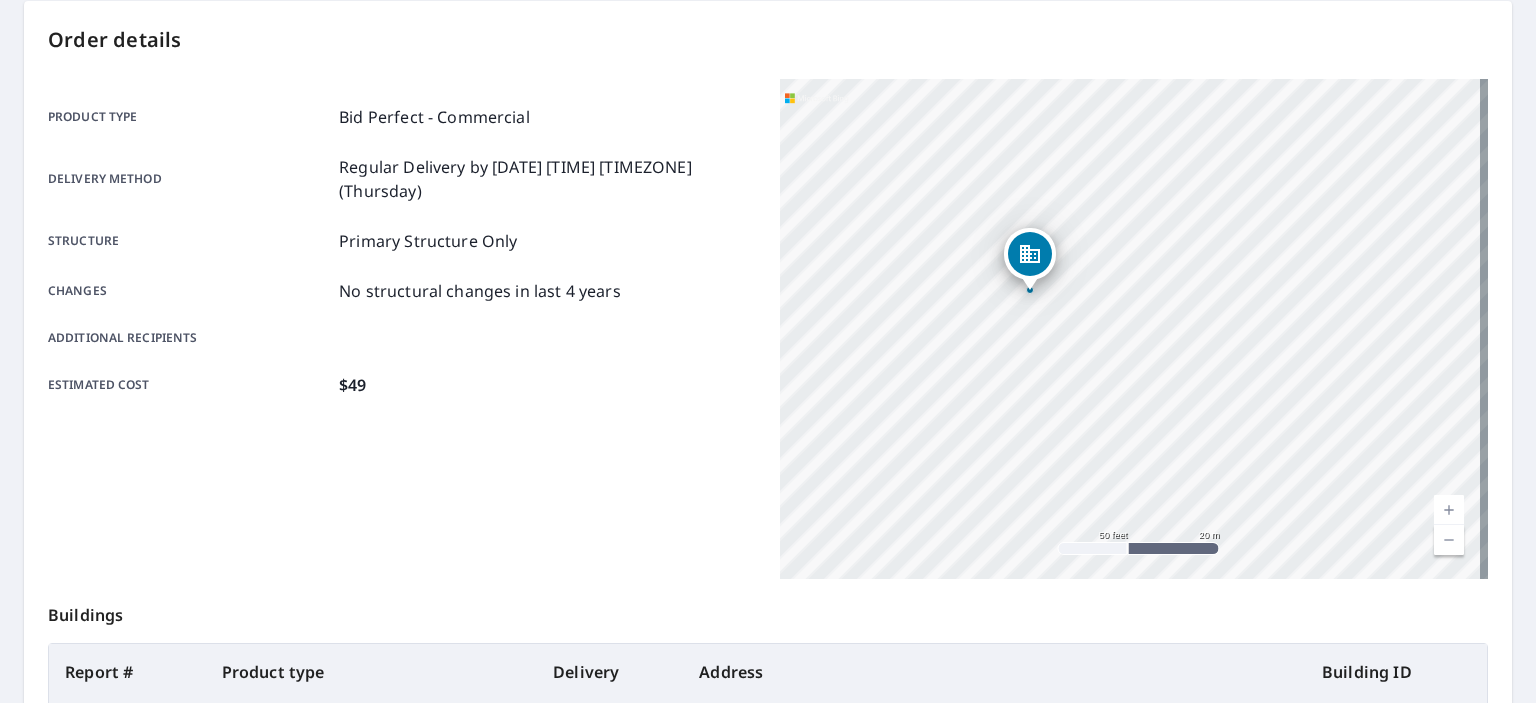 drag, startPoint x: 937, startPoint y: 450, endPoint x: 892, endPoint y: 415, distance: 57.00877 